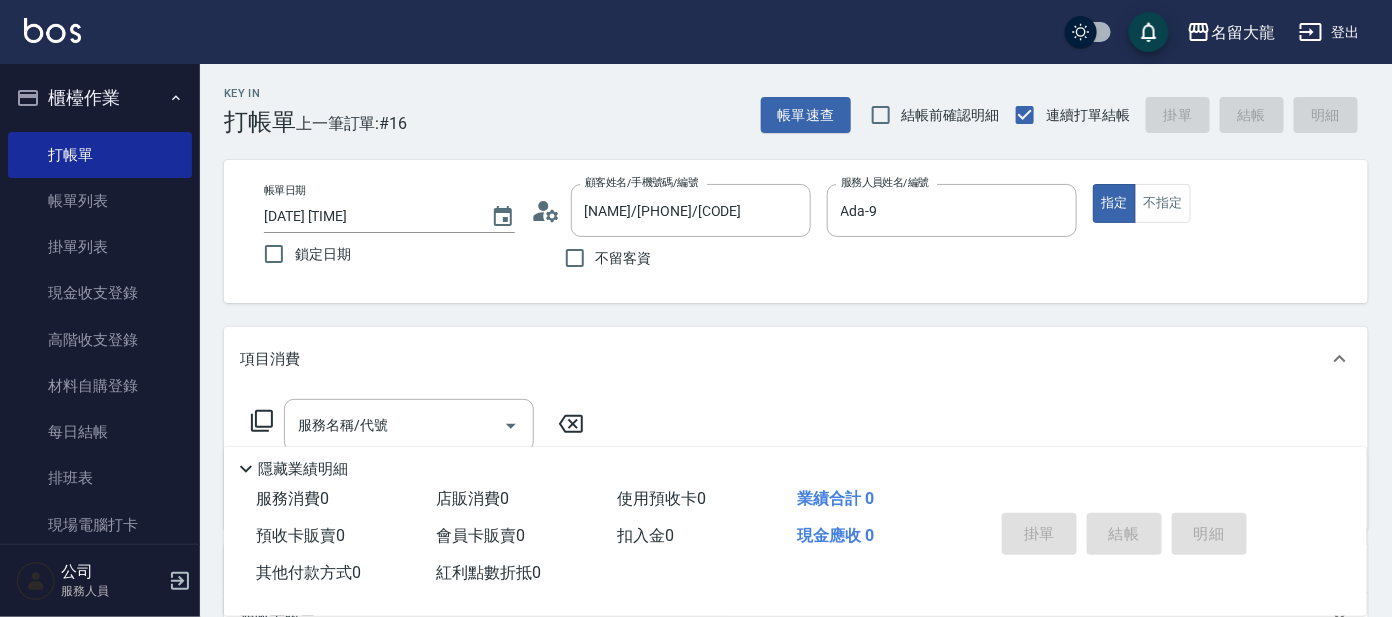 scroll, scrollTop: 0, scrollLeft: 0, axis: both 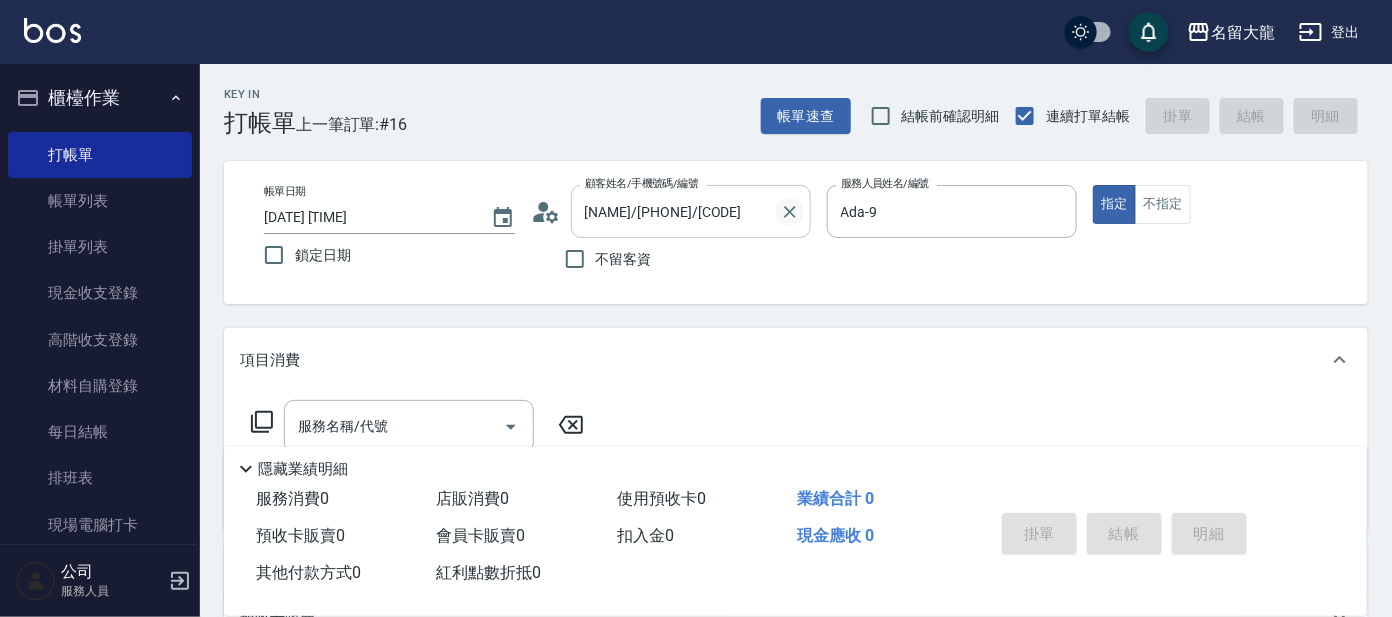 click 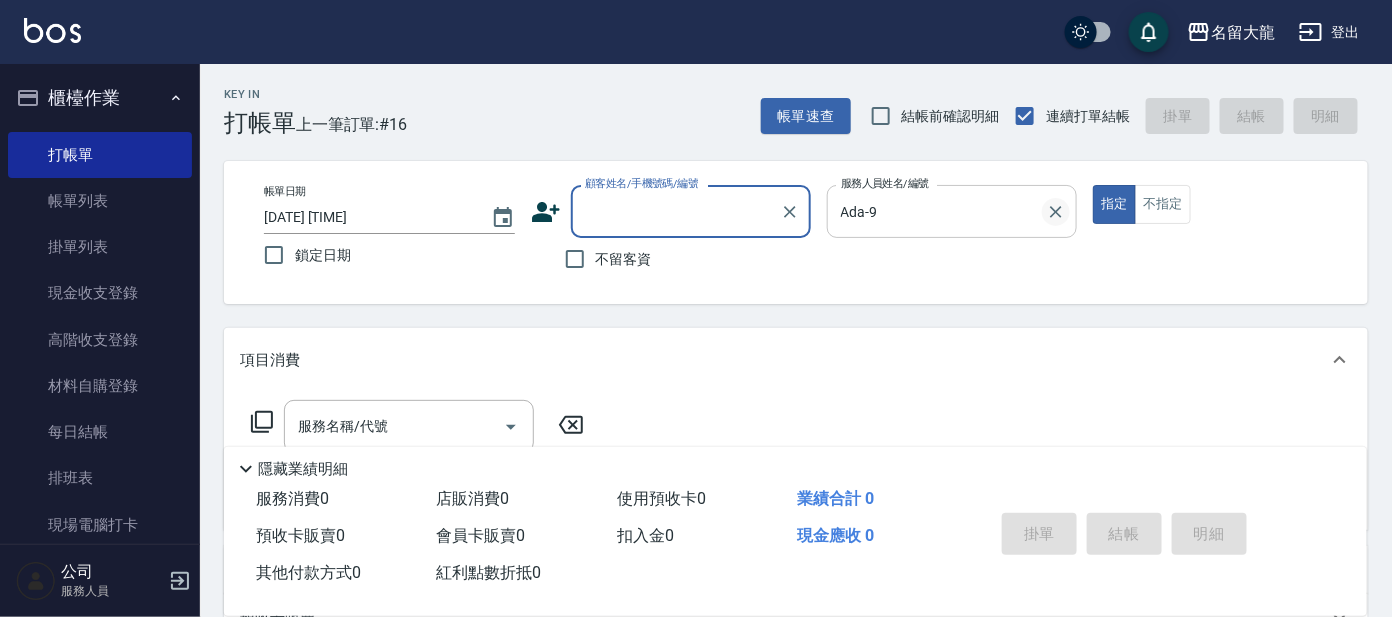 click 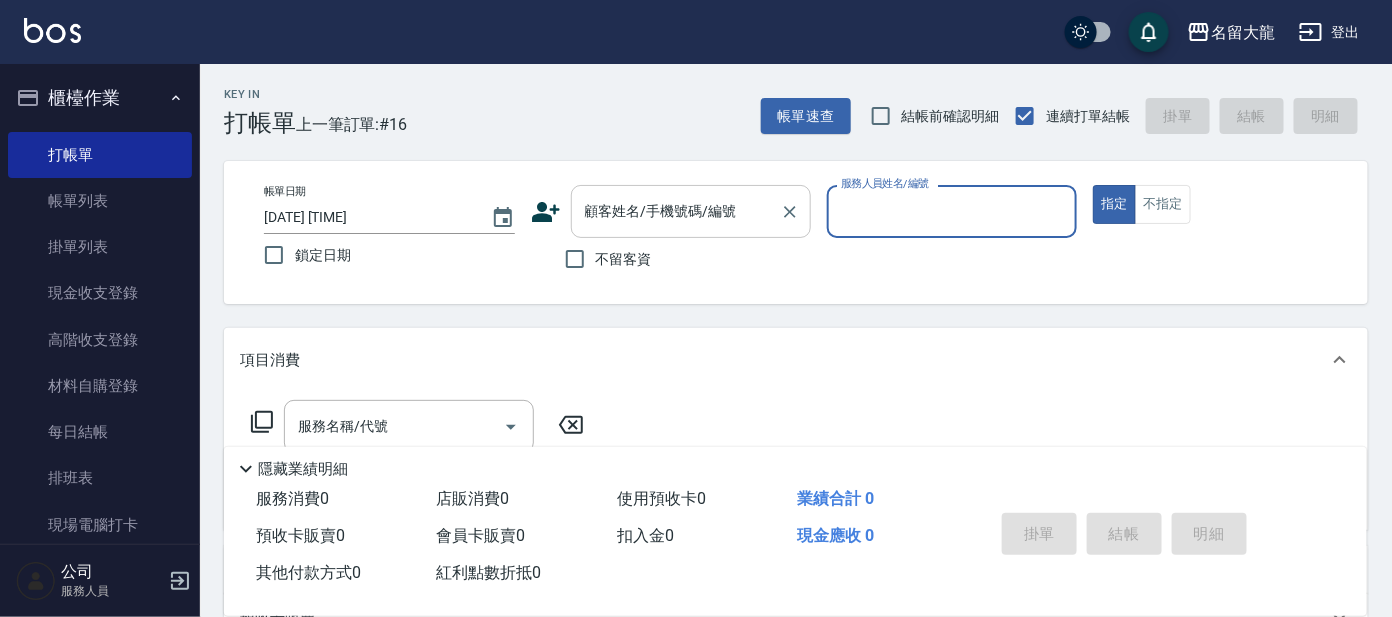 click on "顧客姓名/手機號碼/編號" at bounding box center (676, 211) 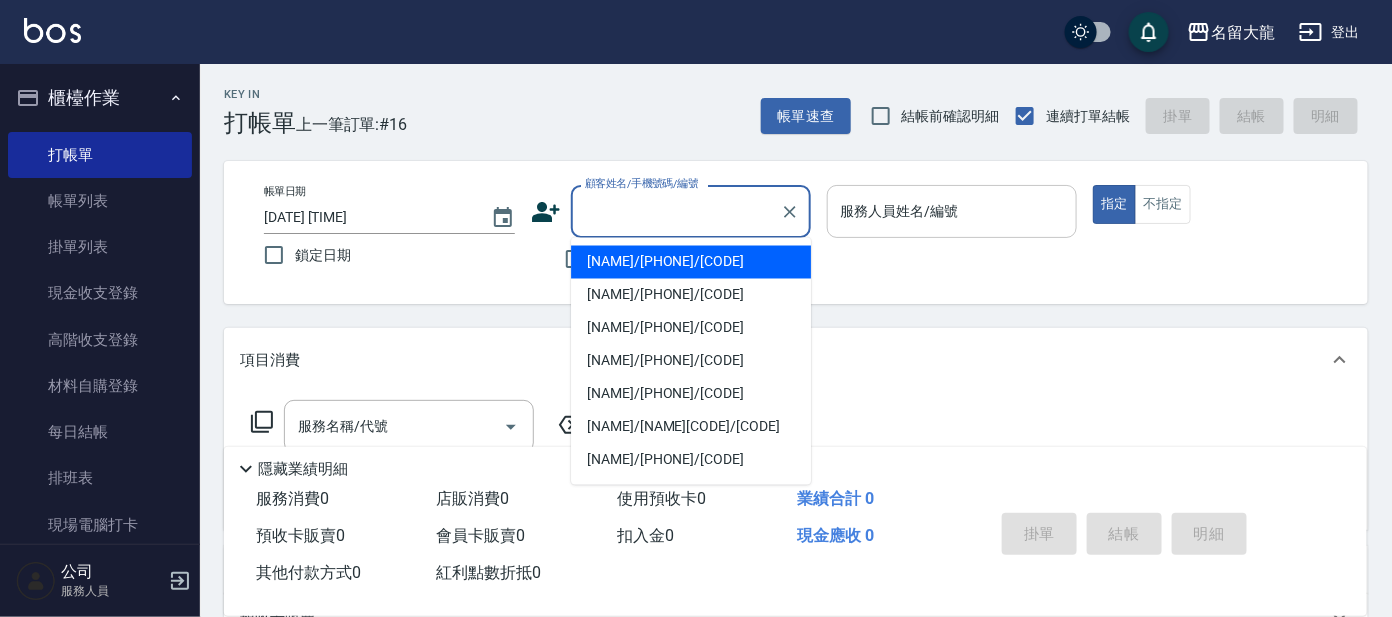 type on "b" 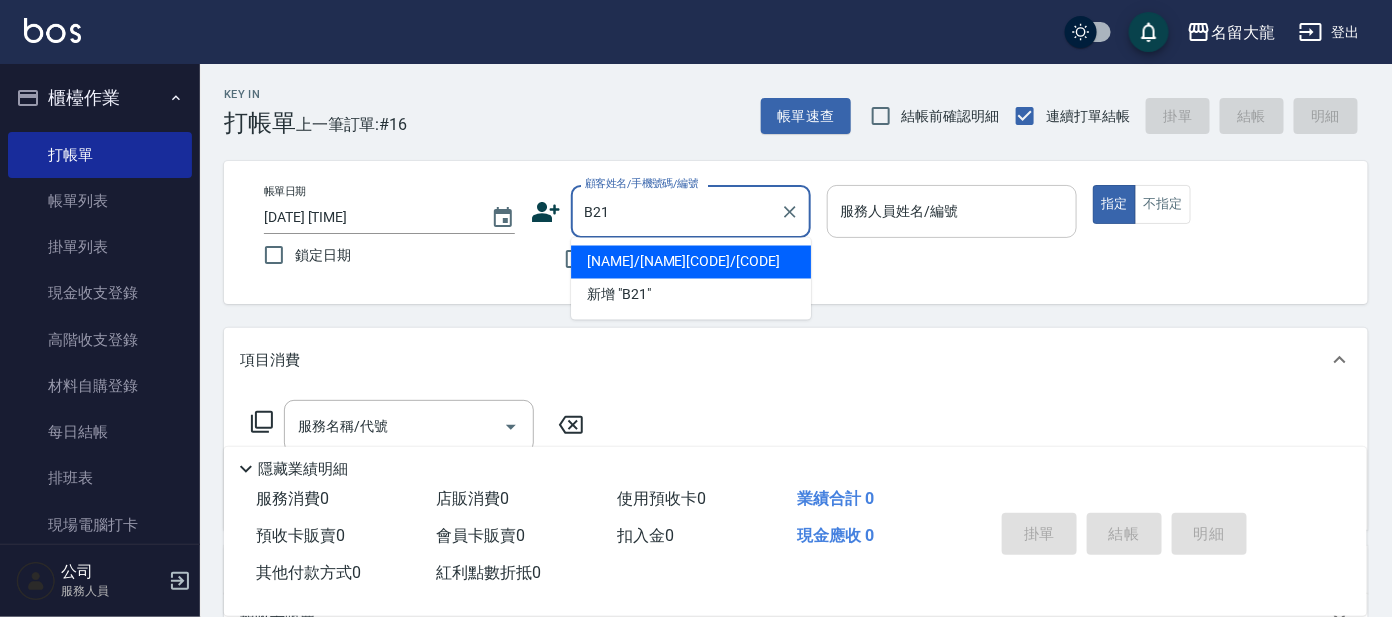 type on "[NAME]/[NAME][CODE]/[CODE]" 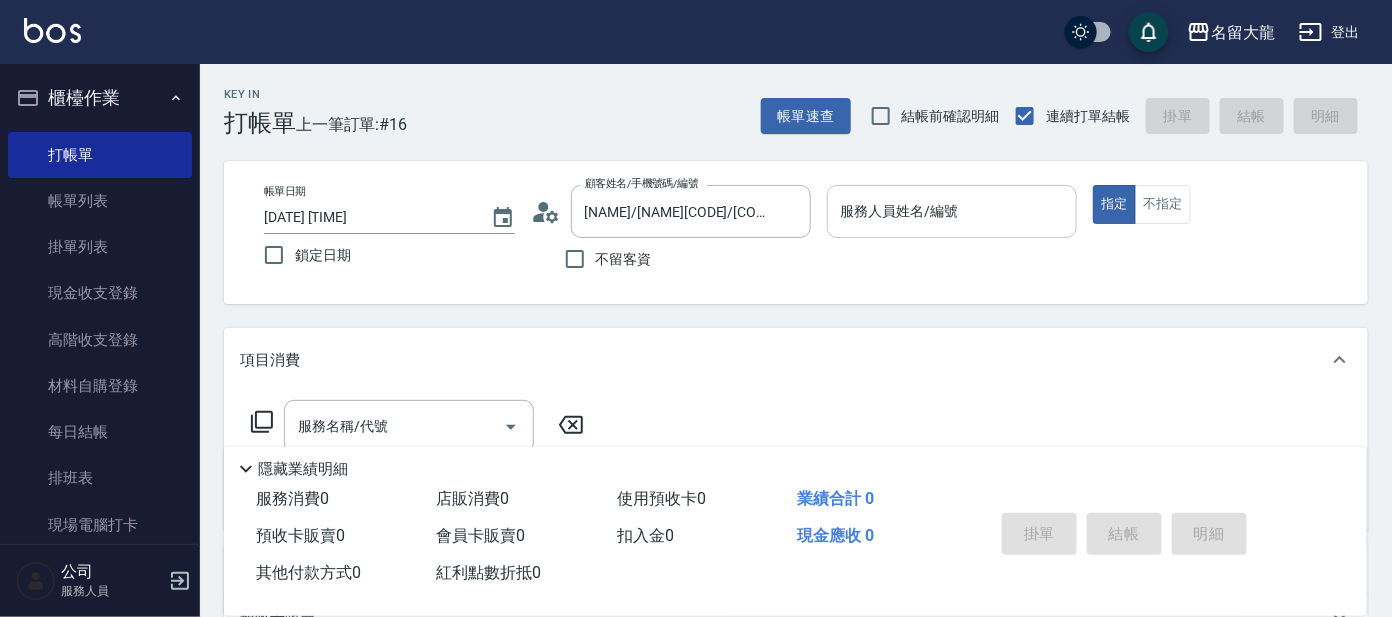 scroll, scrollTop: 447, scrollLeft: 0, axis: vertical 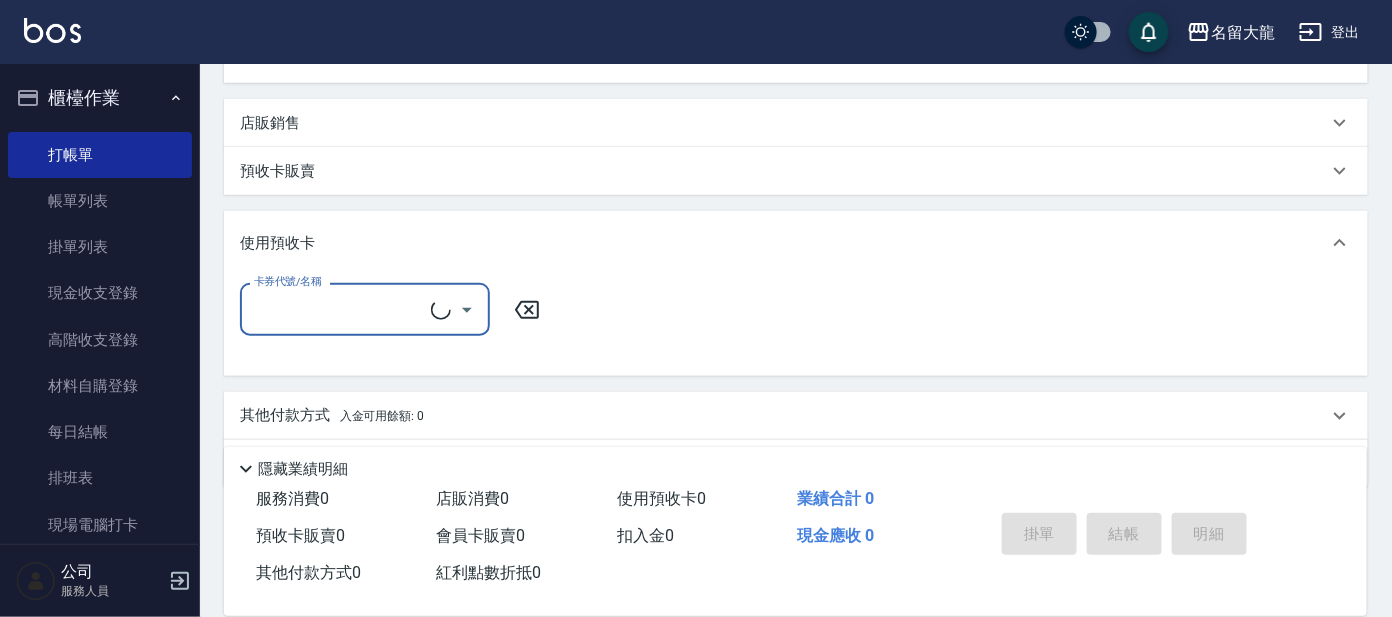type on "美君-2" 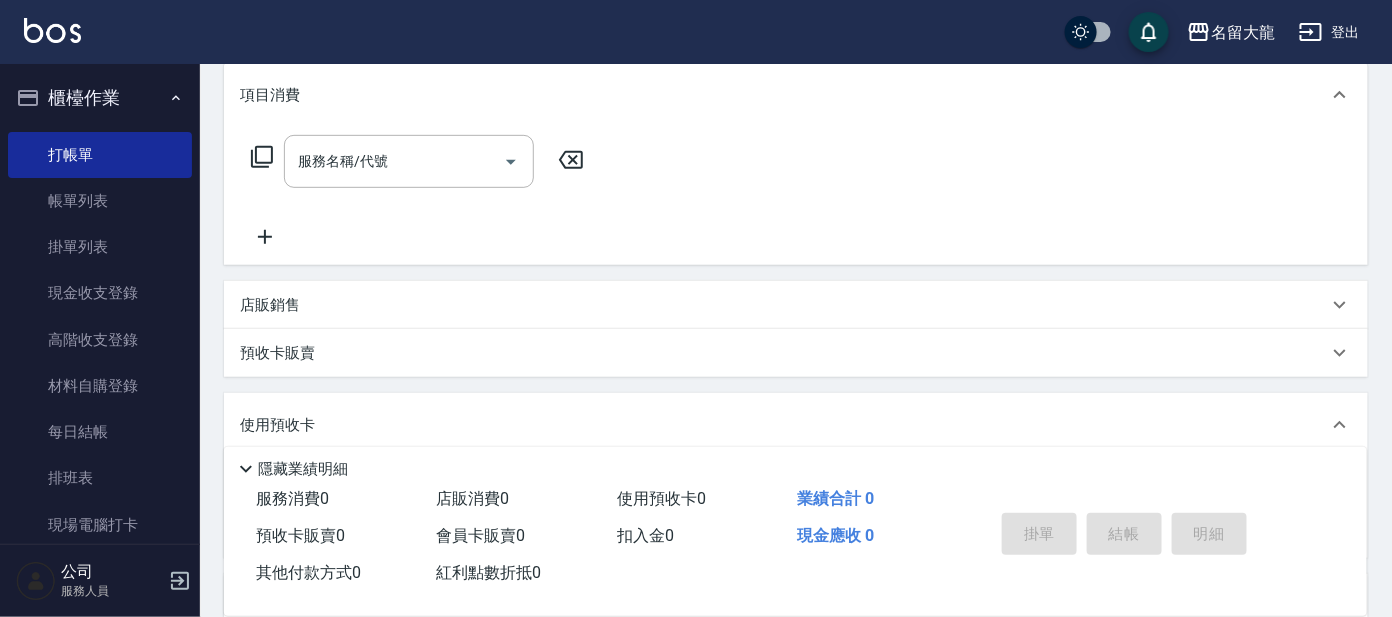 scroll, scrollTop: 72, scrollLeft: 0, axis: vertical 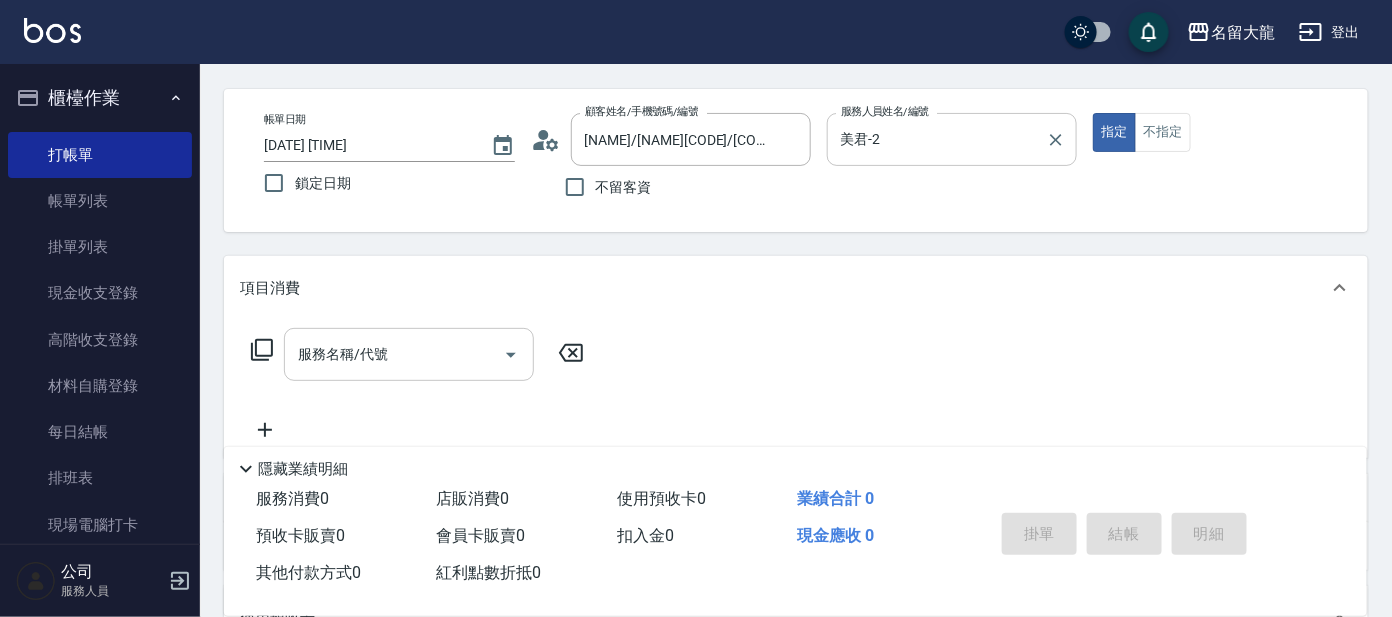 click on "服務名稱/代號" at bounding box center (394, 354) 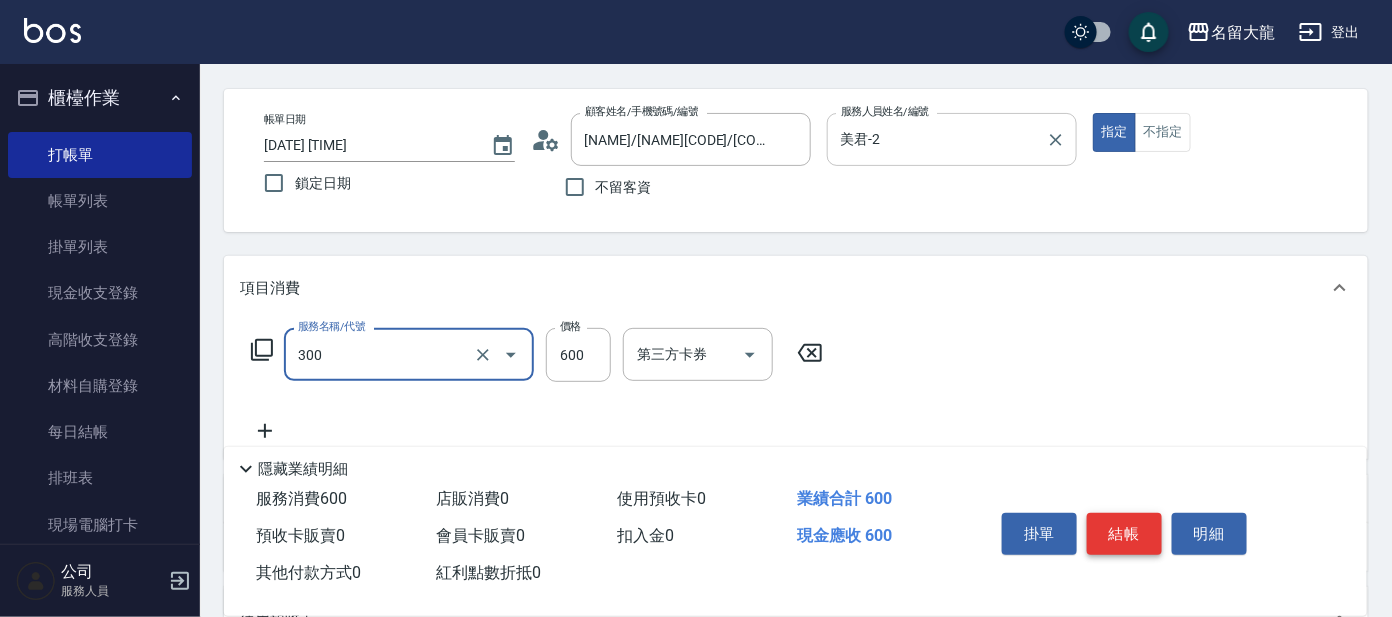 type on "剪髮 講師級設計師(300)" 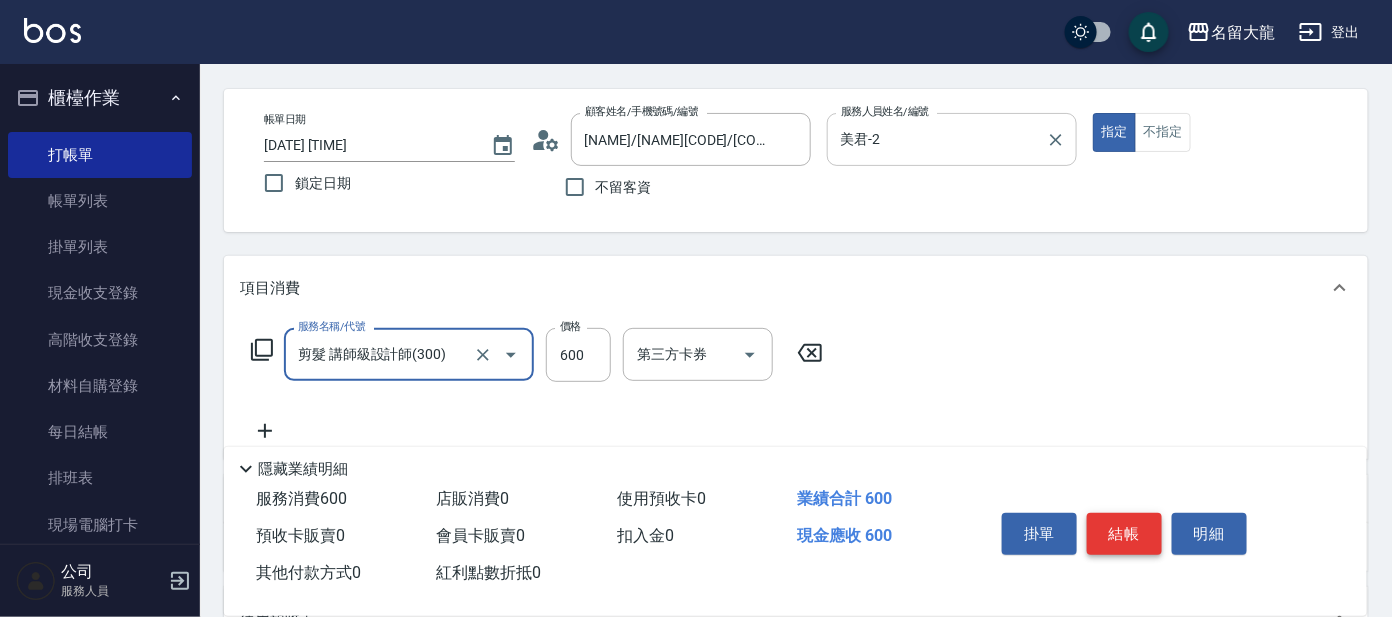 click on "結帳" at bounding box center (1124, 534) 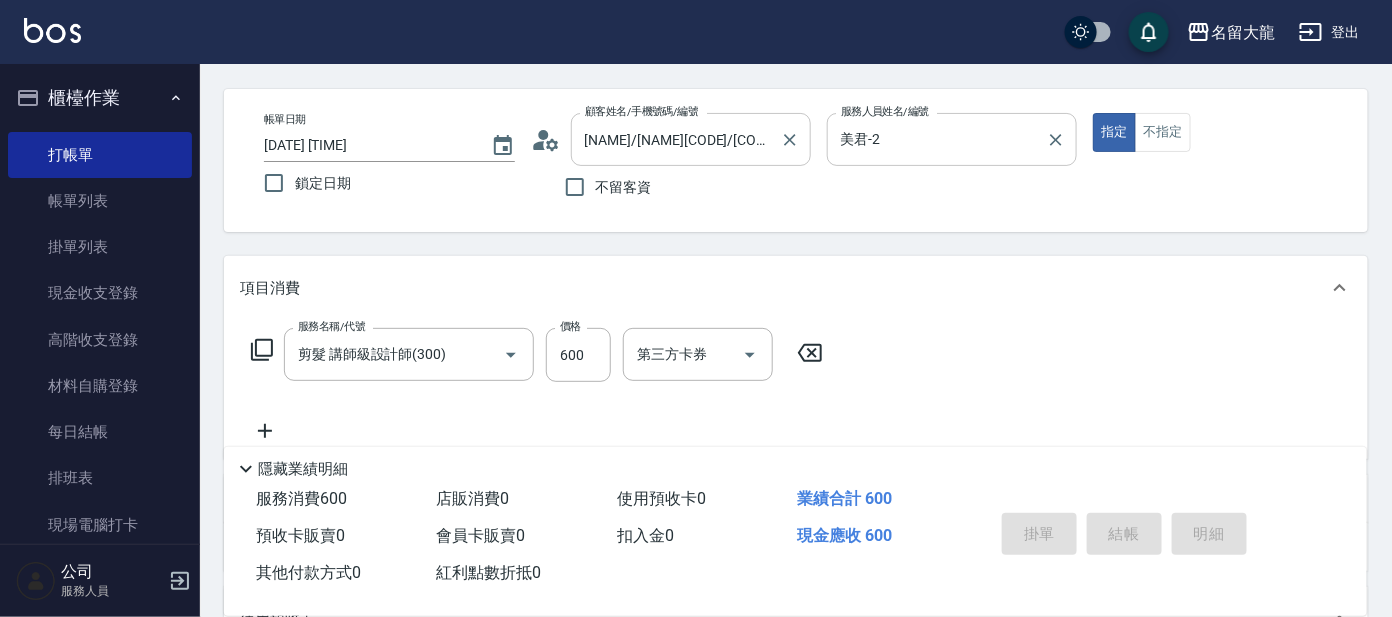 type on "[DATE] [TIME]" 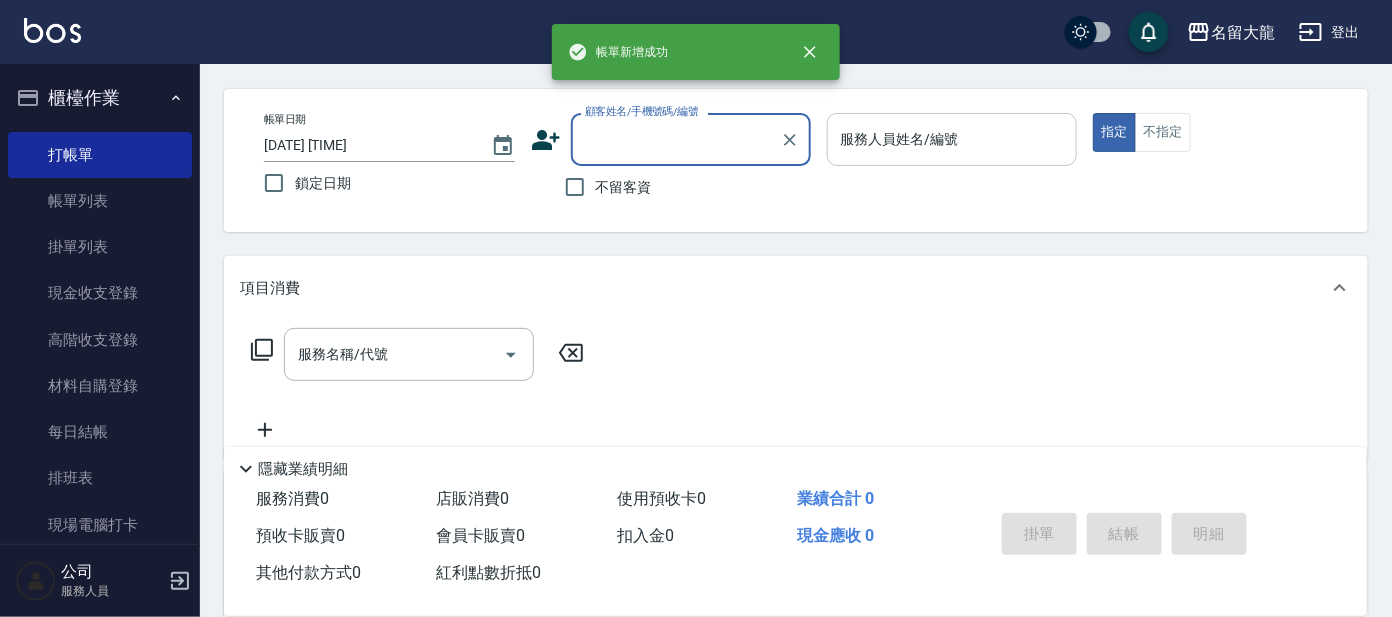 click on "顧客姓名/手機號碼/編號" at bounding box center [676, 139] 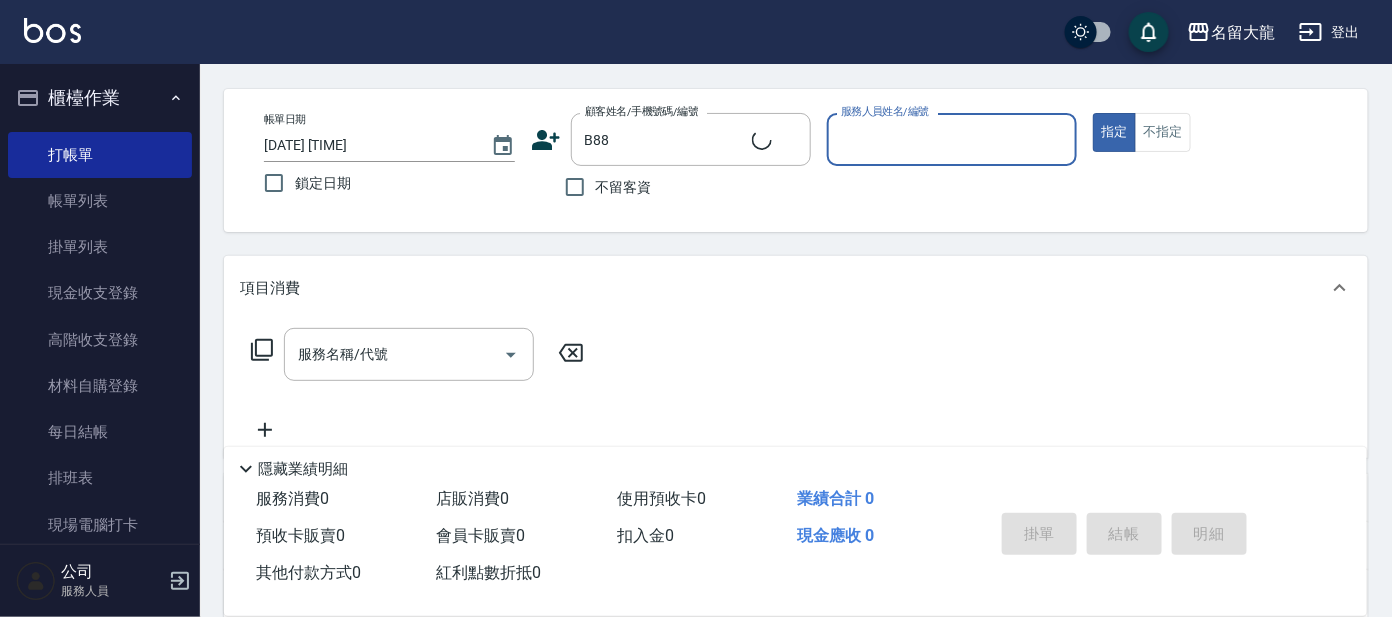 type on "[NAME]/[PHONE]/[CODE]" 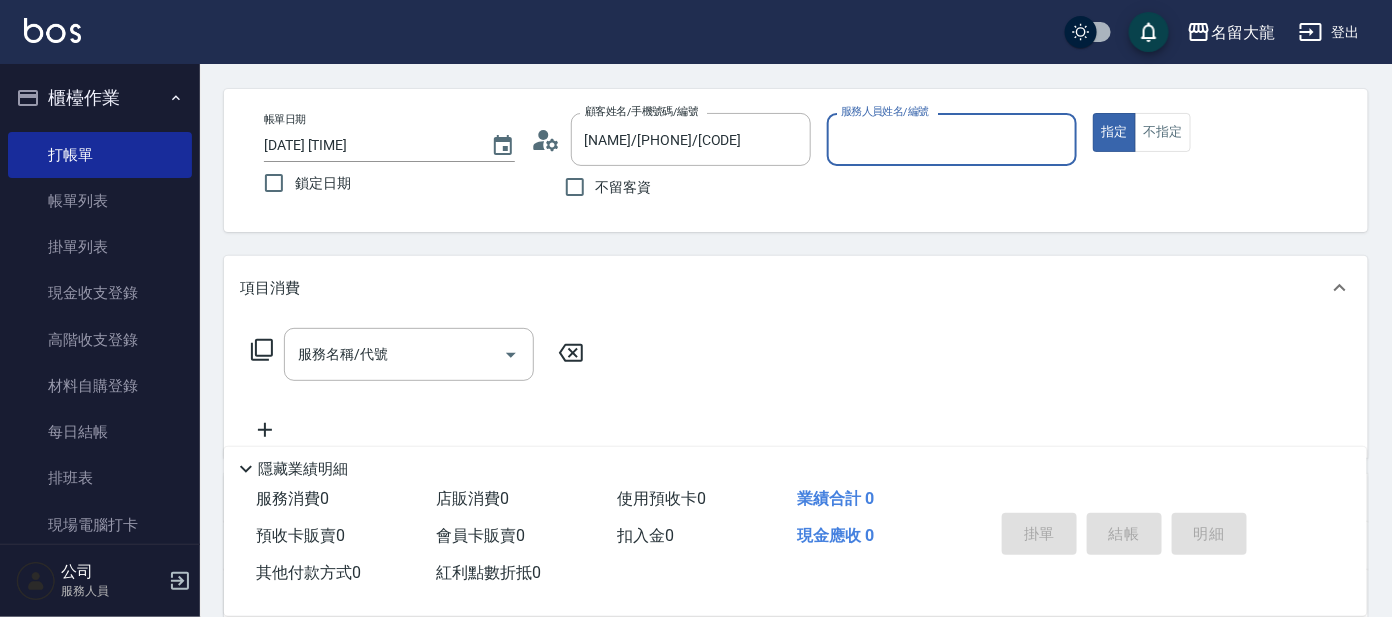 type on "美君-2" 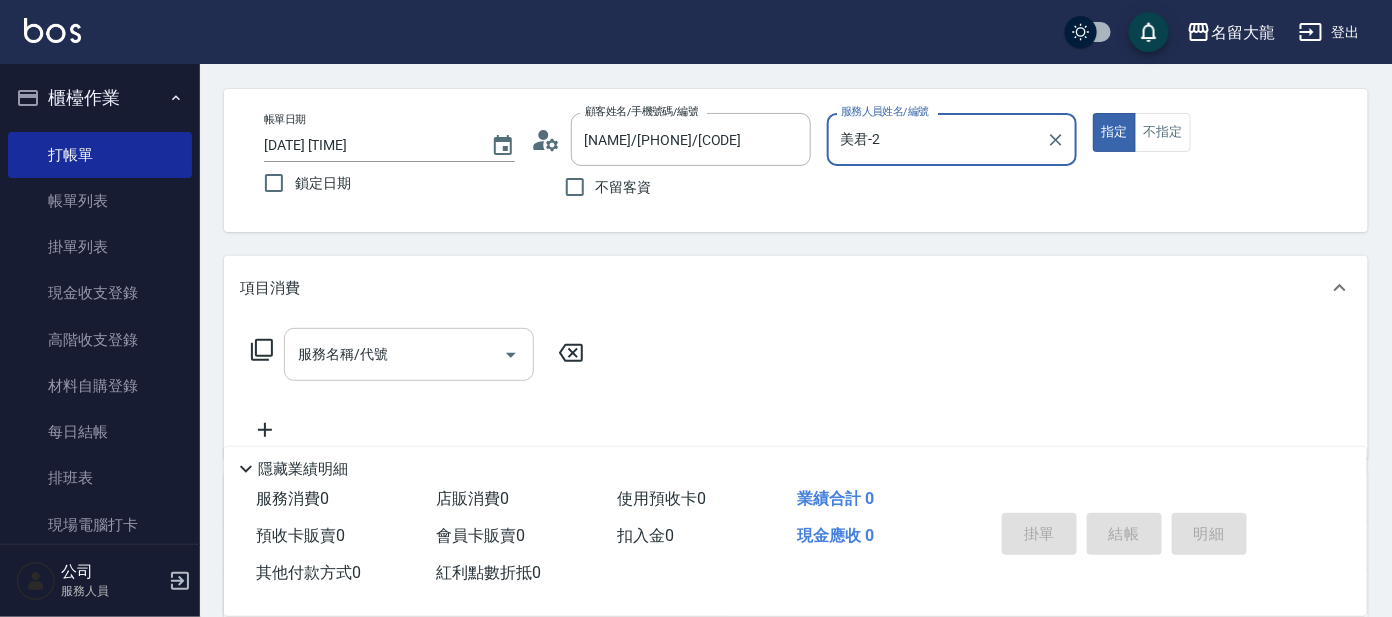click on "服務名稱/代號" at bounding box center (394, 354) 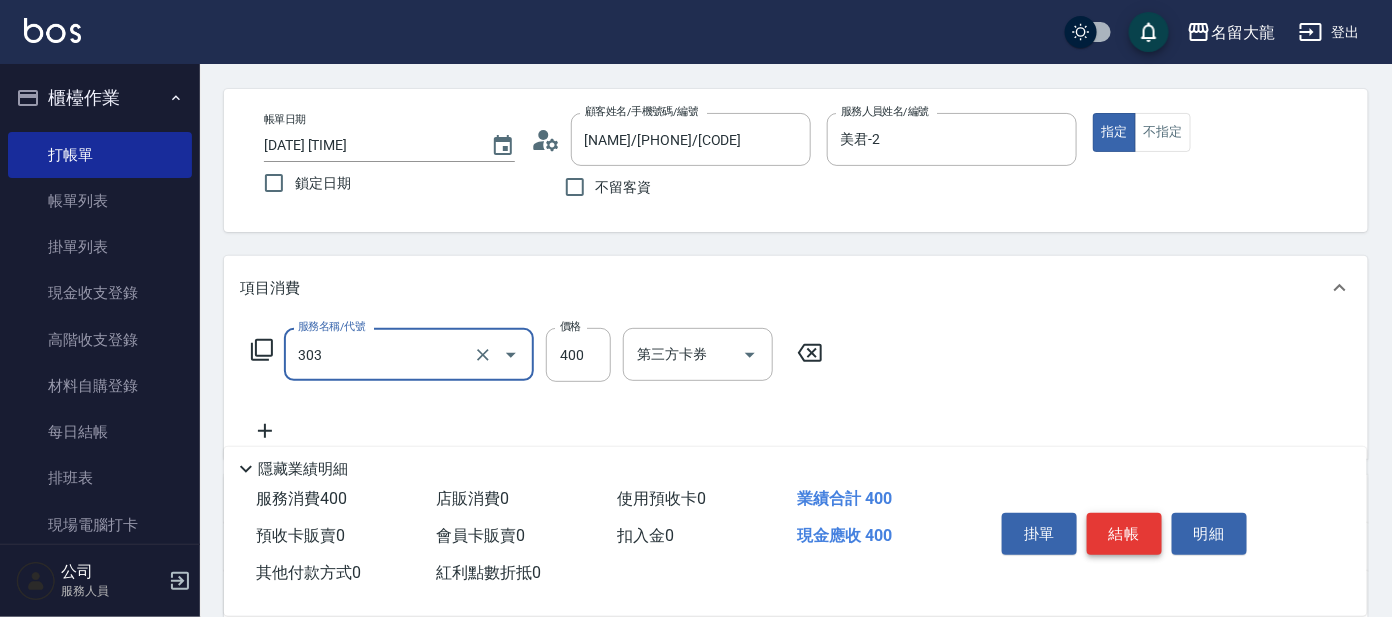 type on "剪髮C級設計師(303)" 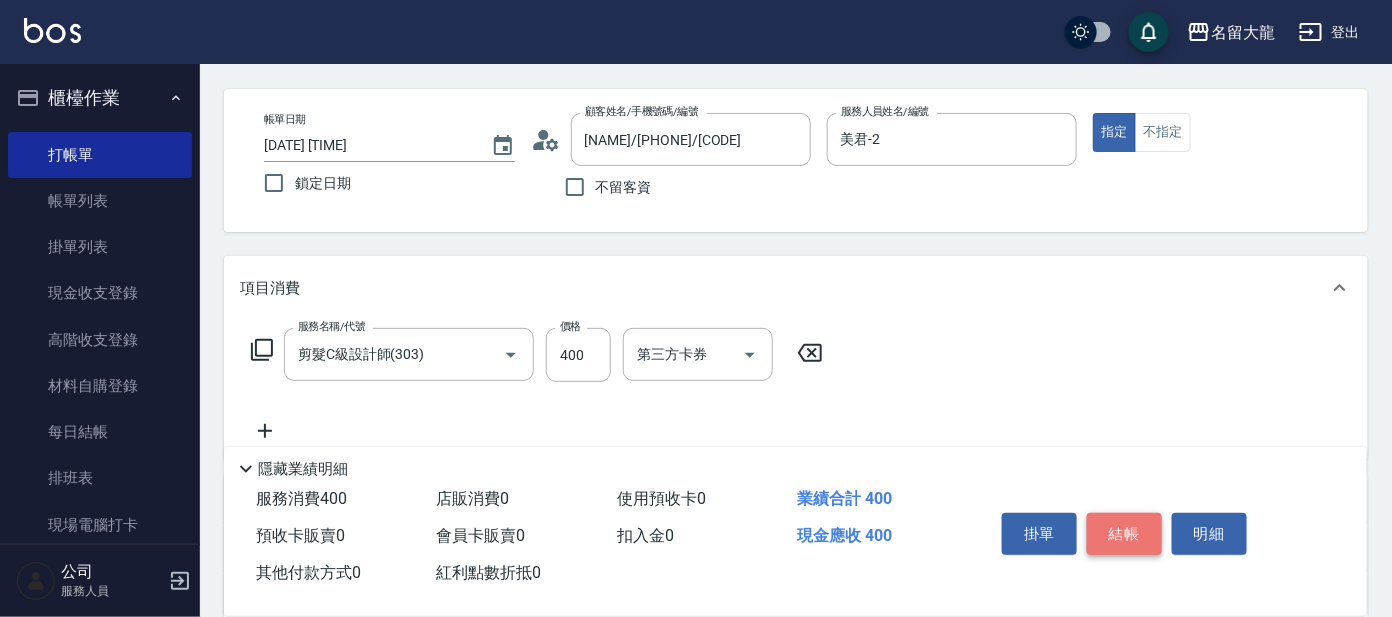 click on "結帳" at bounding box center (1124, 534) 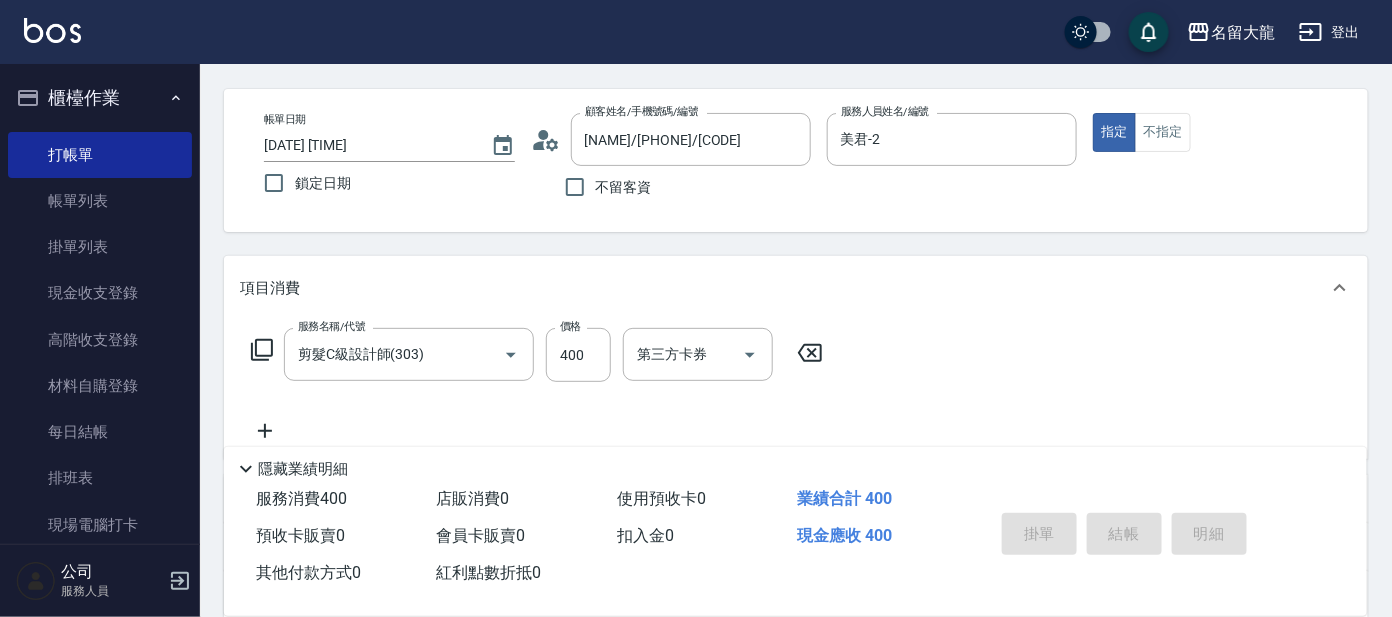 type 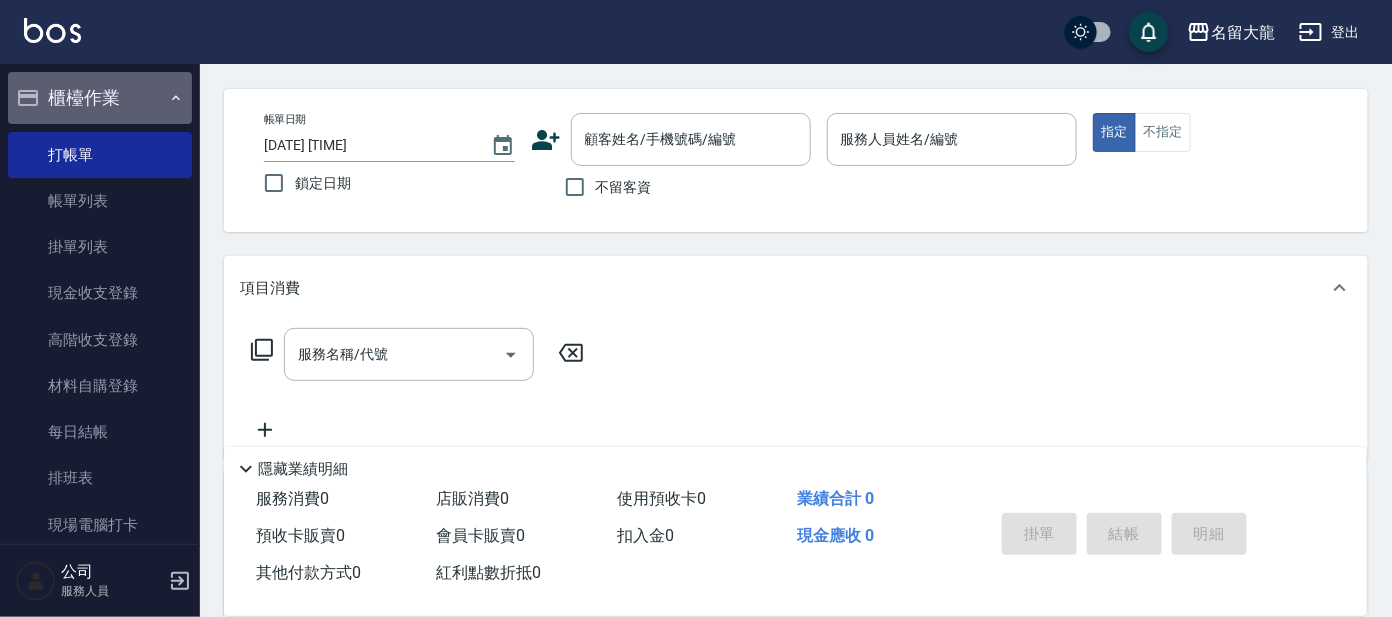 click on "櫃檯作業" at bounding box center [100, 98] 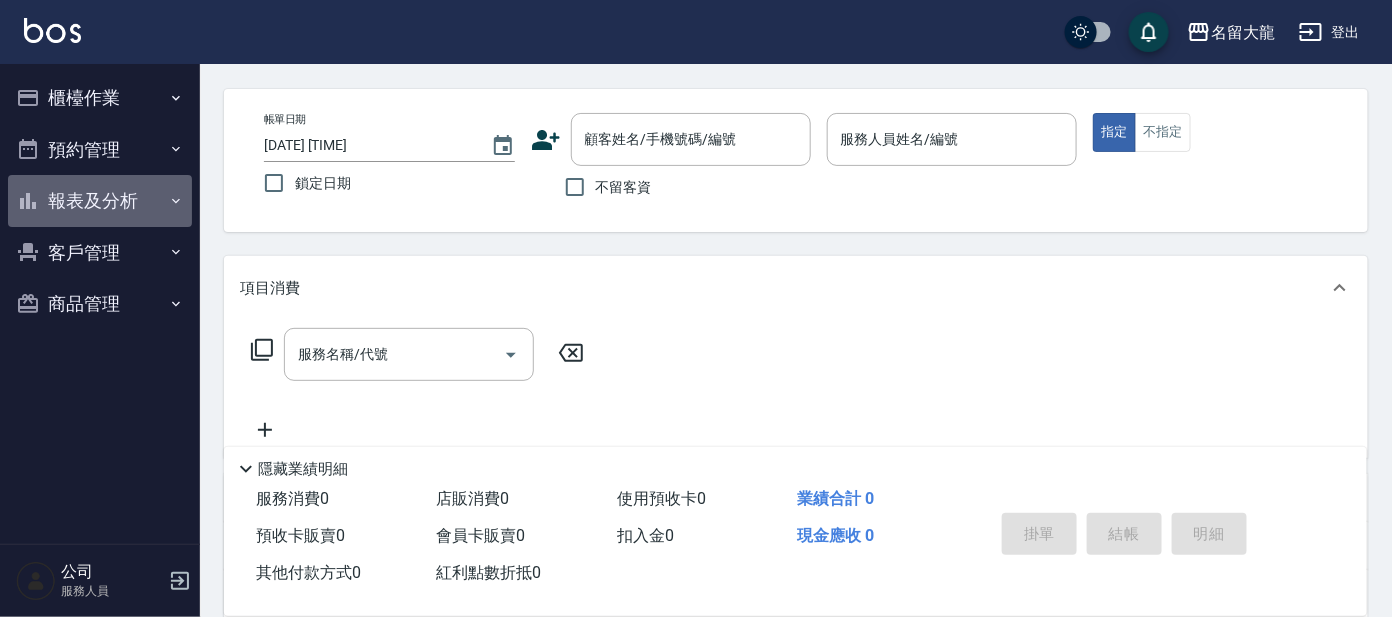 click on "報表及分析" at bounding box center [100, 201] 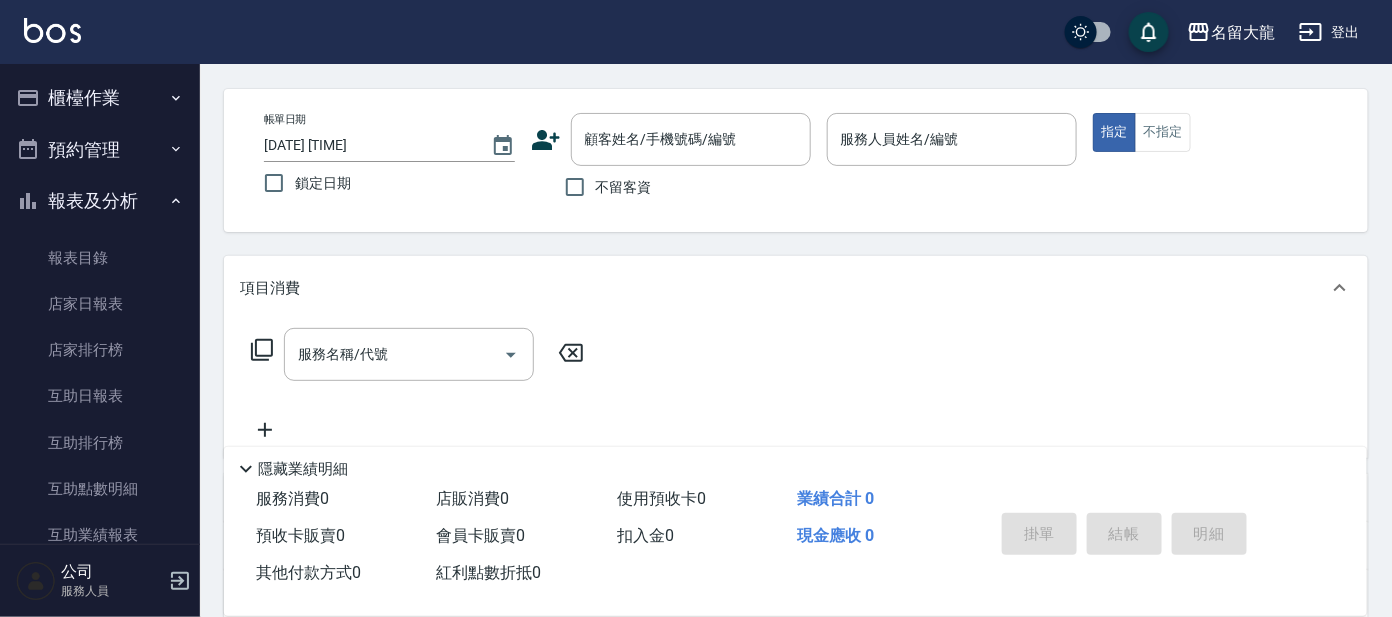 scroll, scrollTop: 374, scrollLeft: 0, axis: vertical 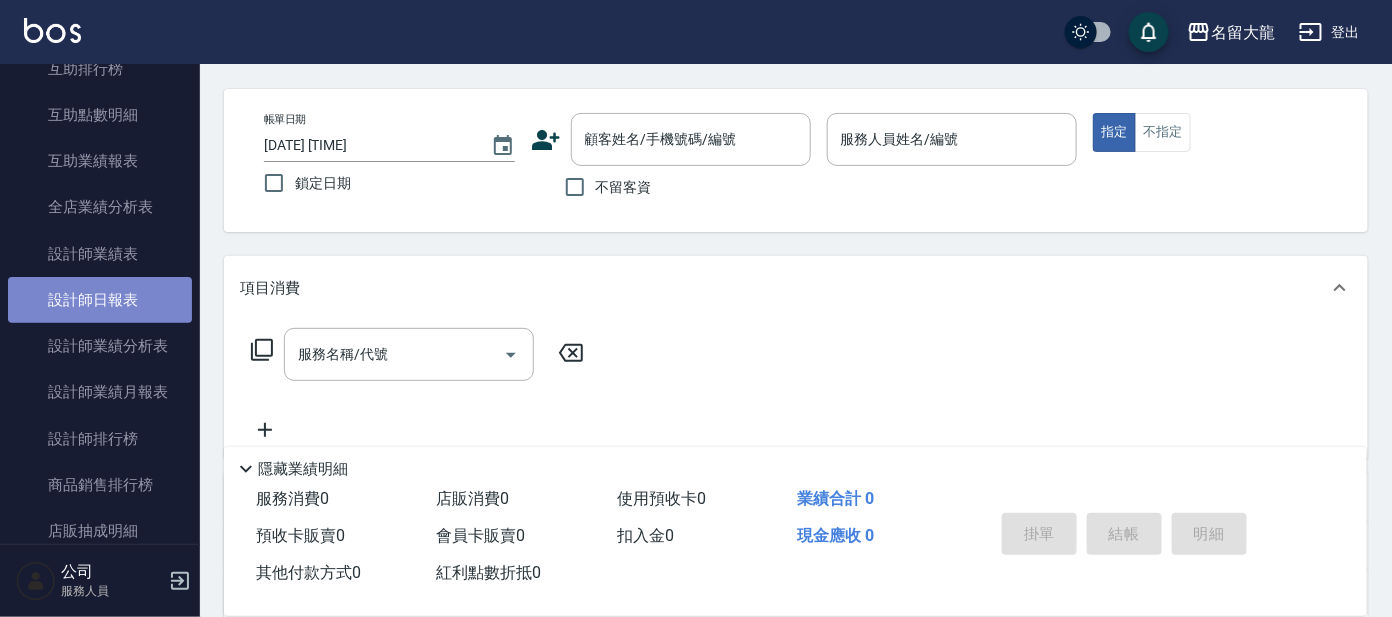 click on "設計師日報表" at bounding box center [100, 300] 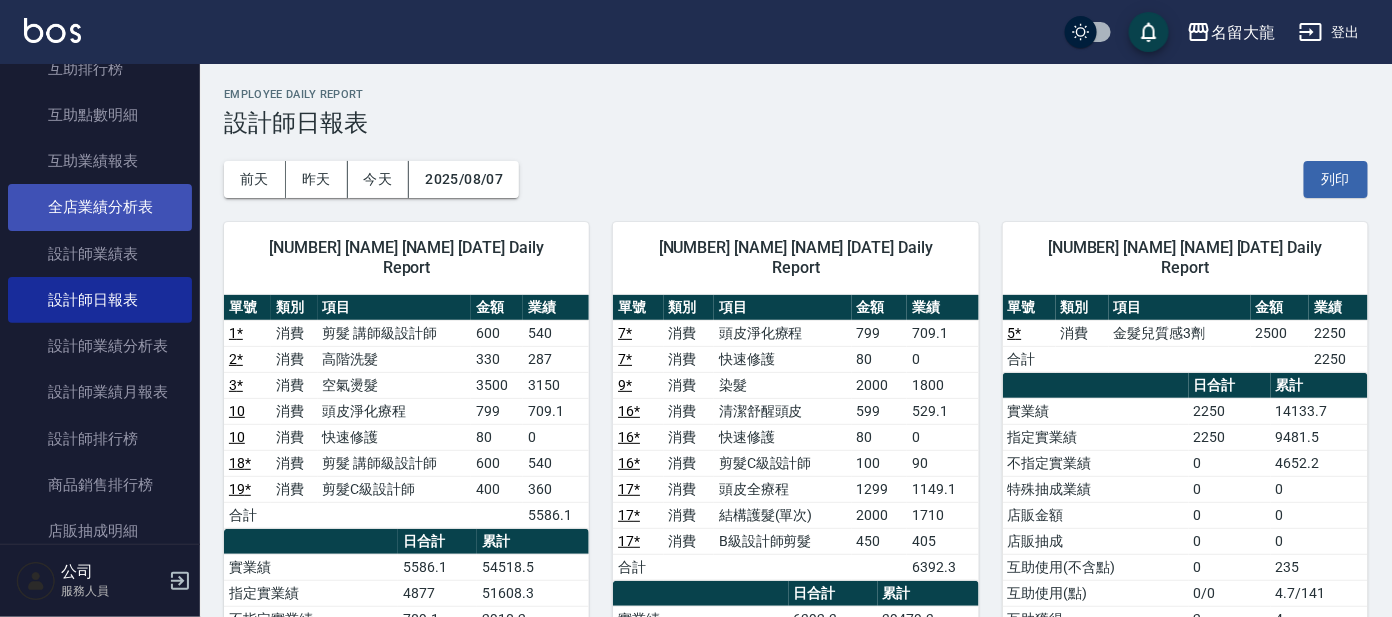 scroll, scrollTop: 0, scrollLeft: 0, axis: both 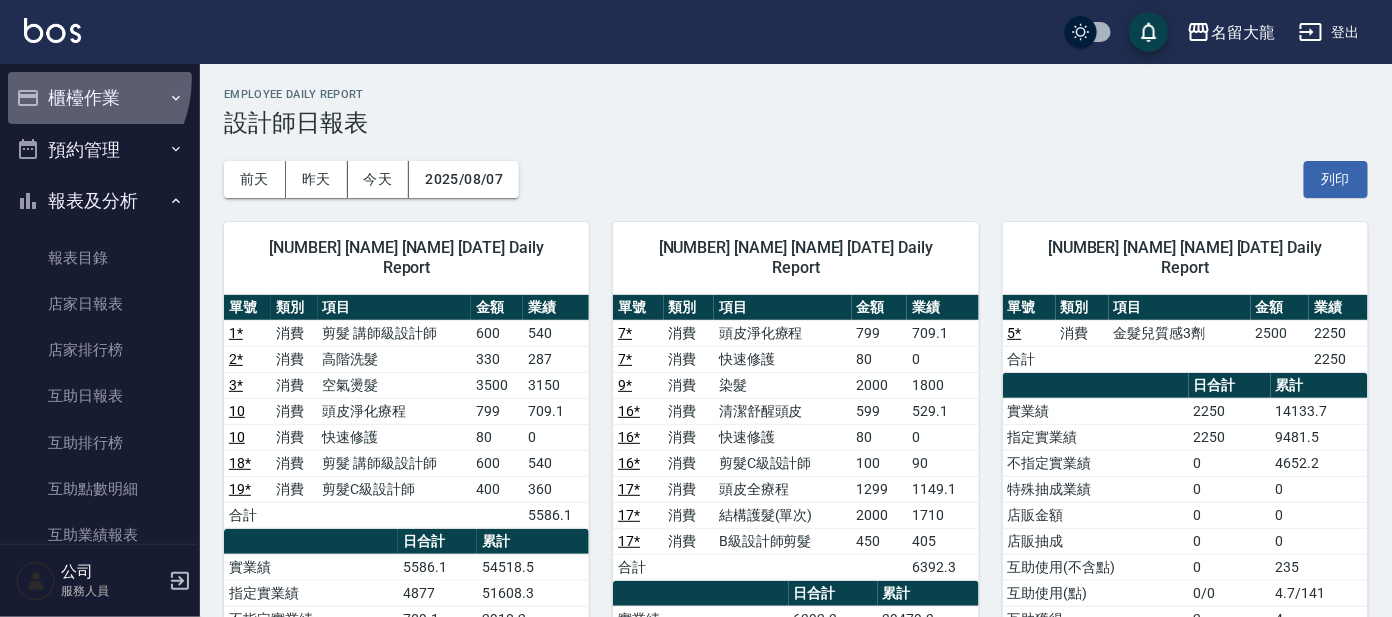 click on "櫃檯作業" at bounding box center [100, 98] 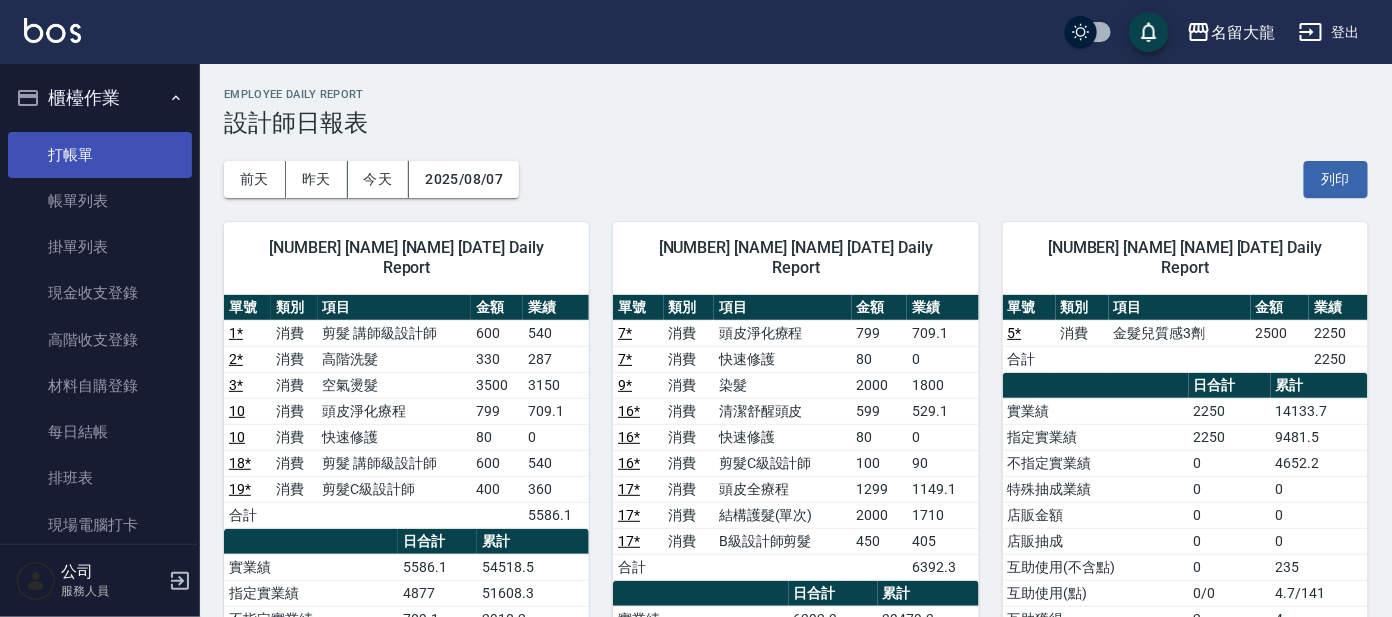 click on "打帳單" at bounding box center [100, 155] 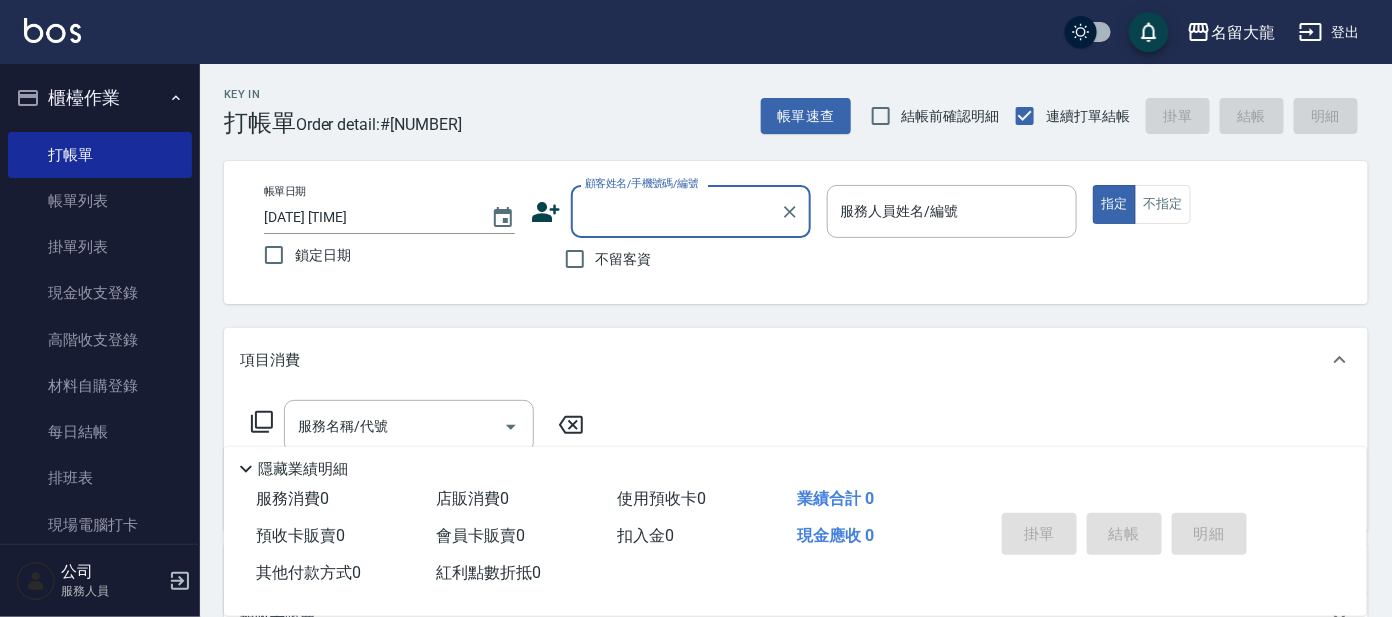 click on "顧客姓名/手機號碼/編號" at bounding box center (676, 211) 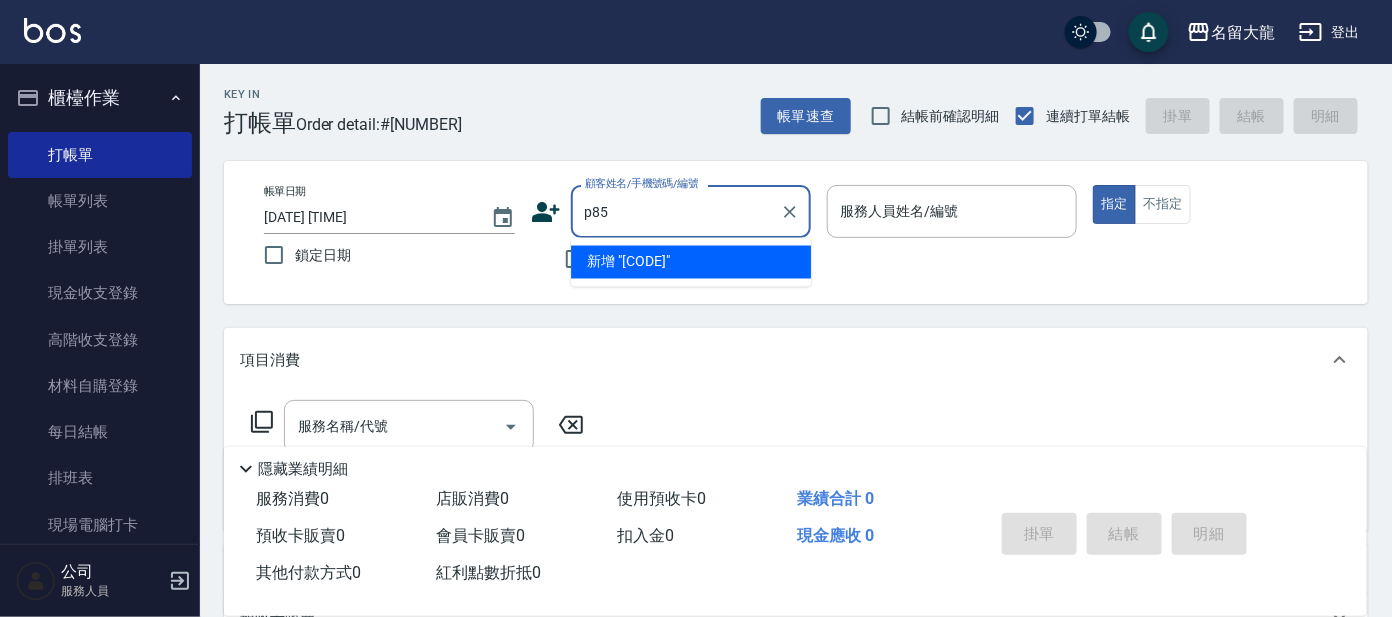 type on "p851" 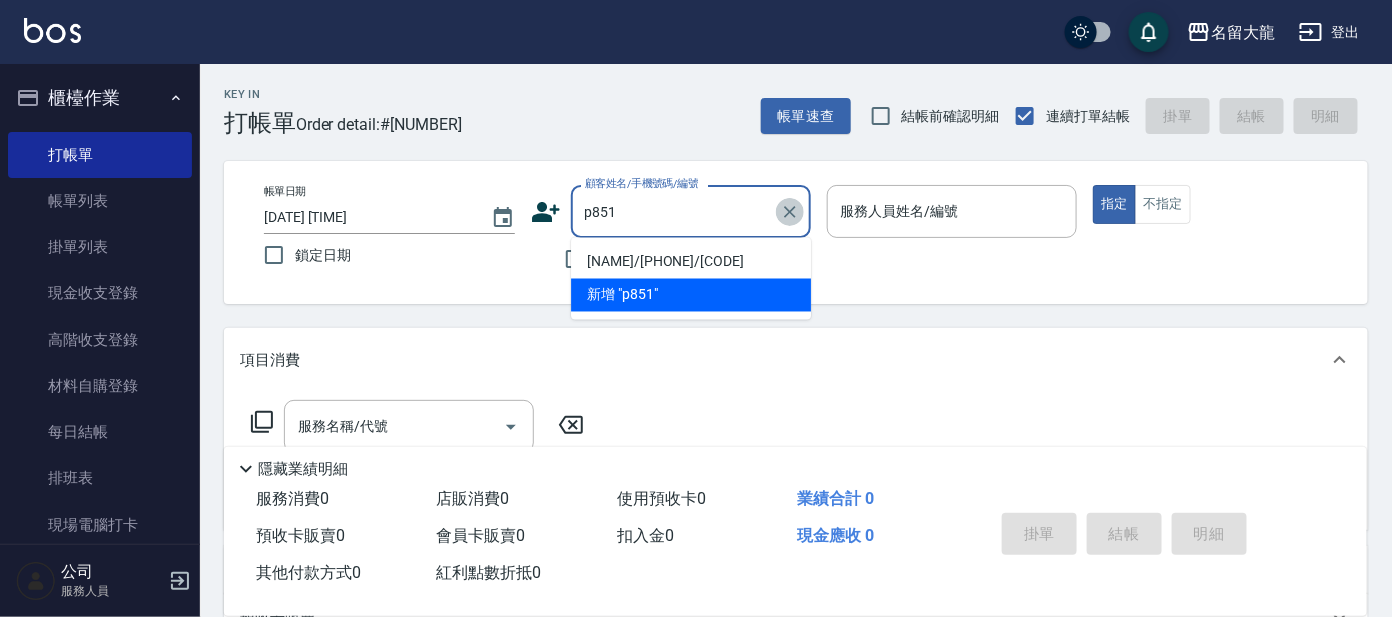 click 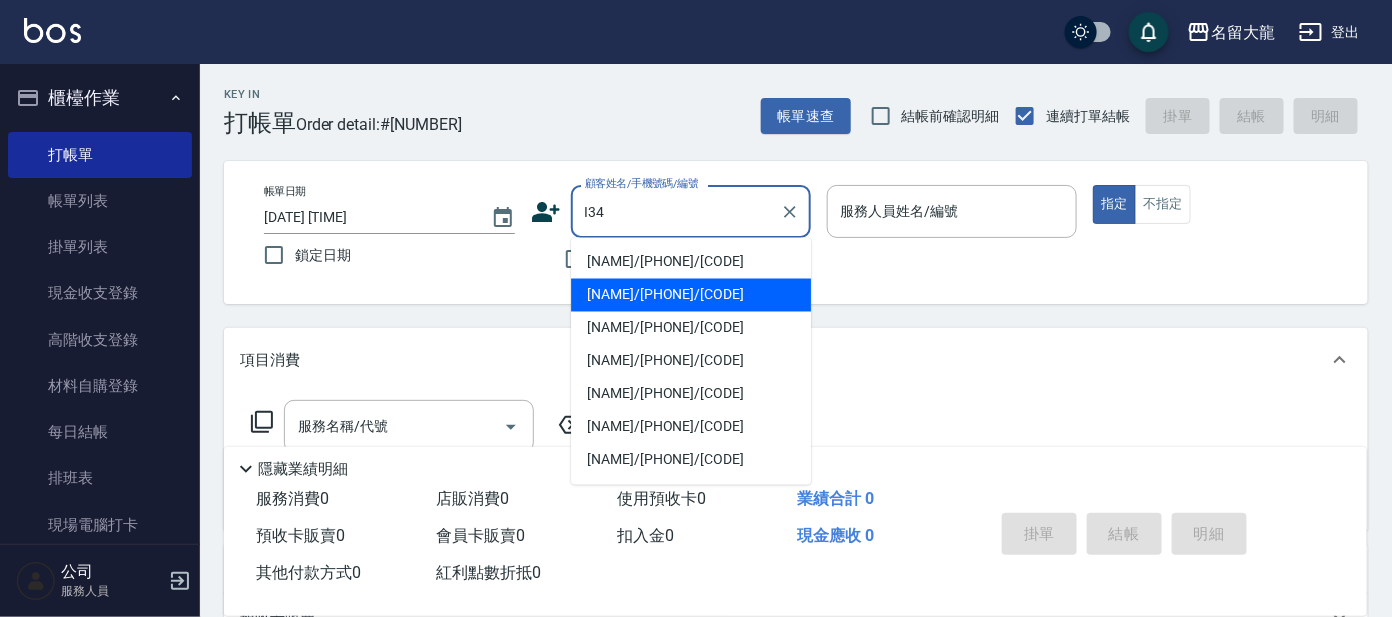 click on "[NAME]/[PHONE]/[CODE]" at bounding box center [691, 295] 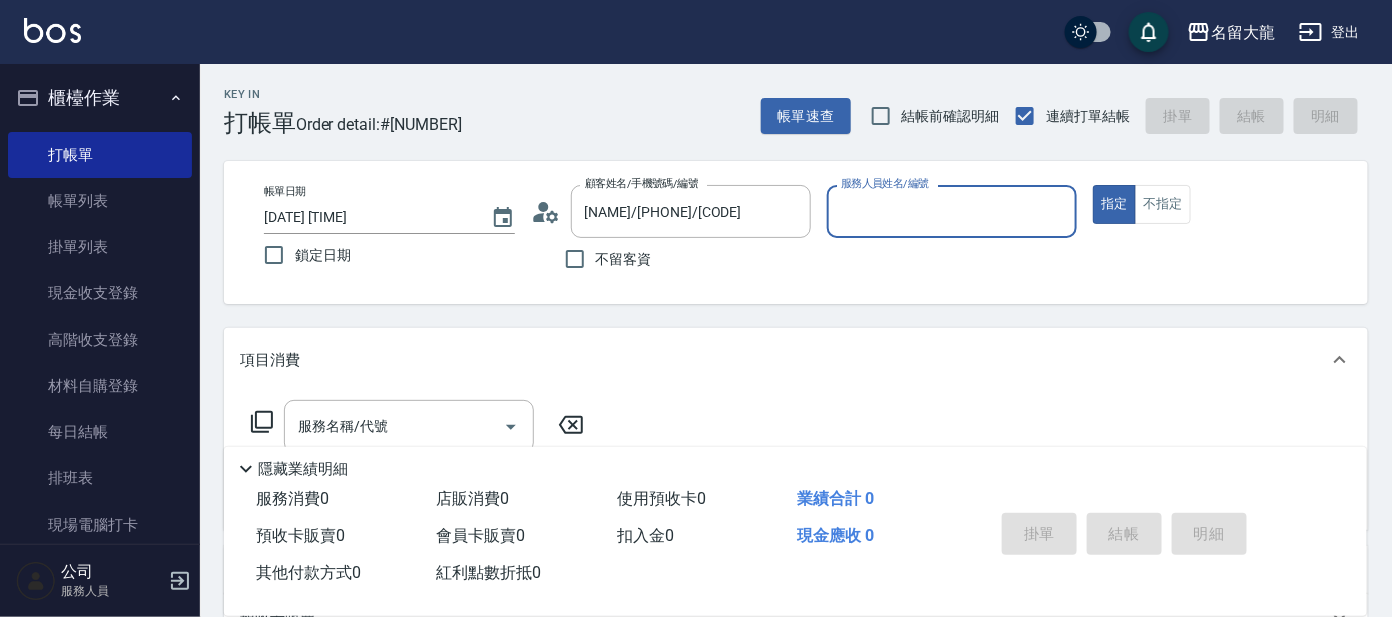 type on "Ada-9" 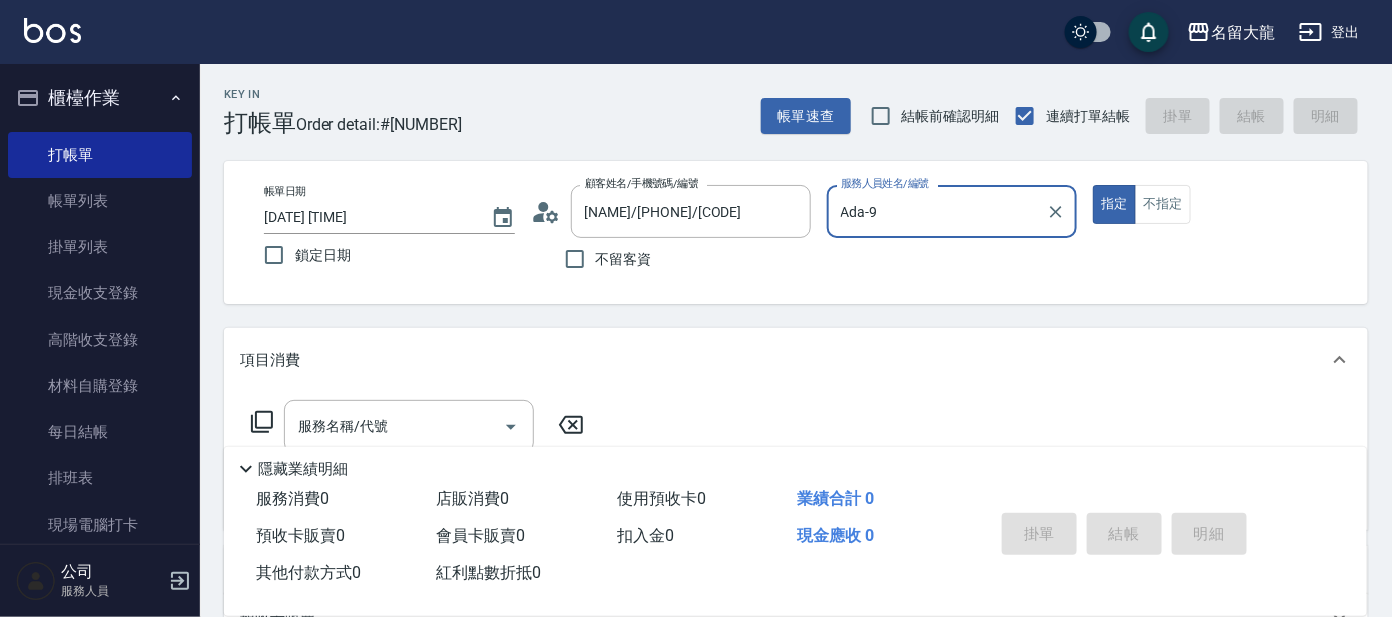 click 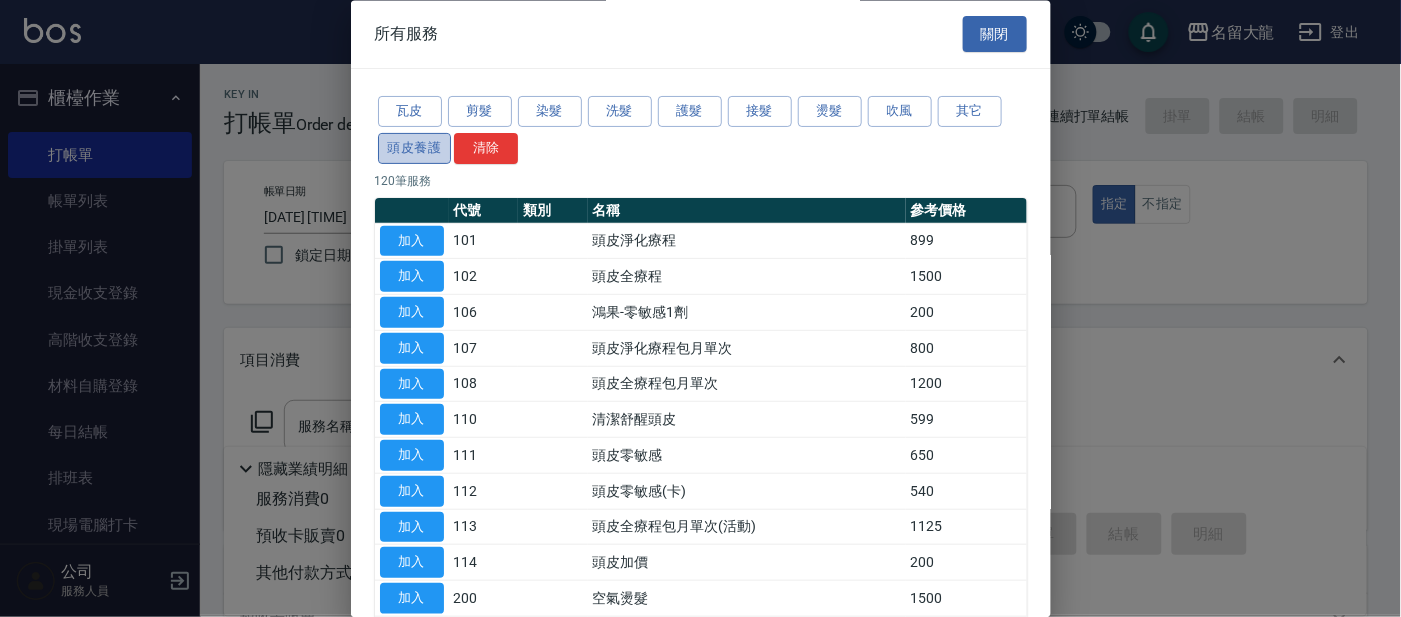 click on "頭皮養護" at bounding box center (415, 148) 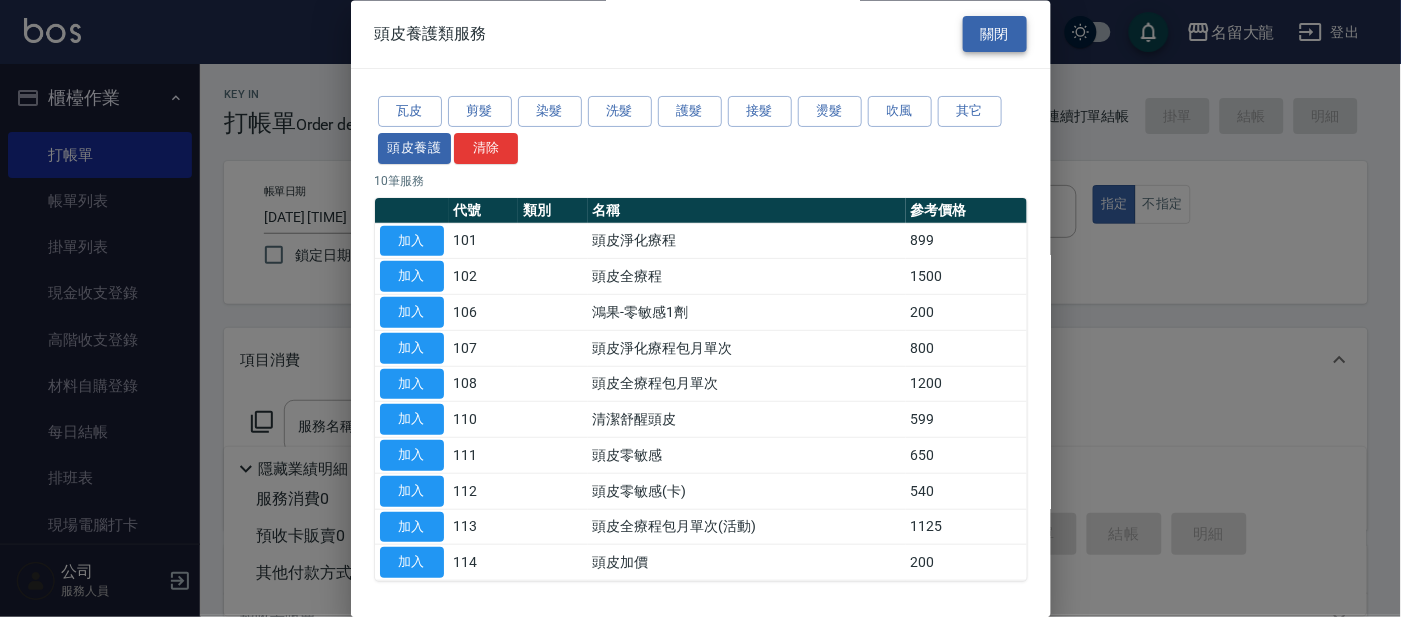 click on "關閉" at bounding box center (995, 34) 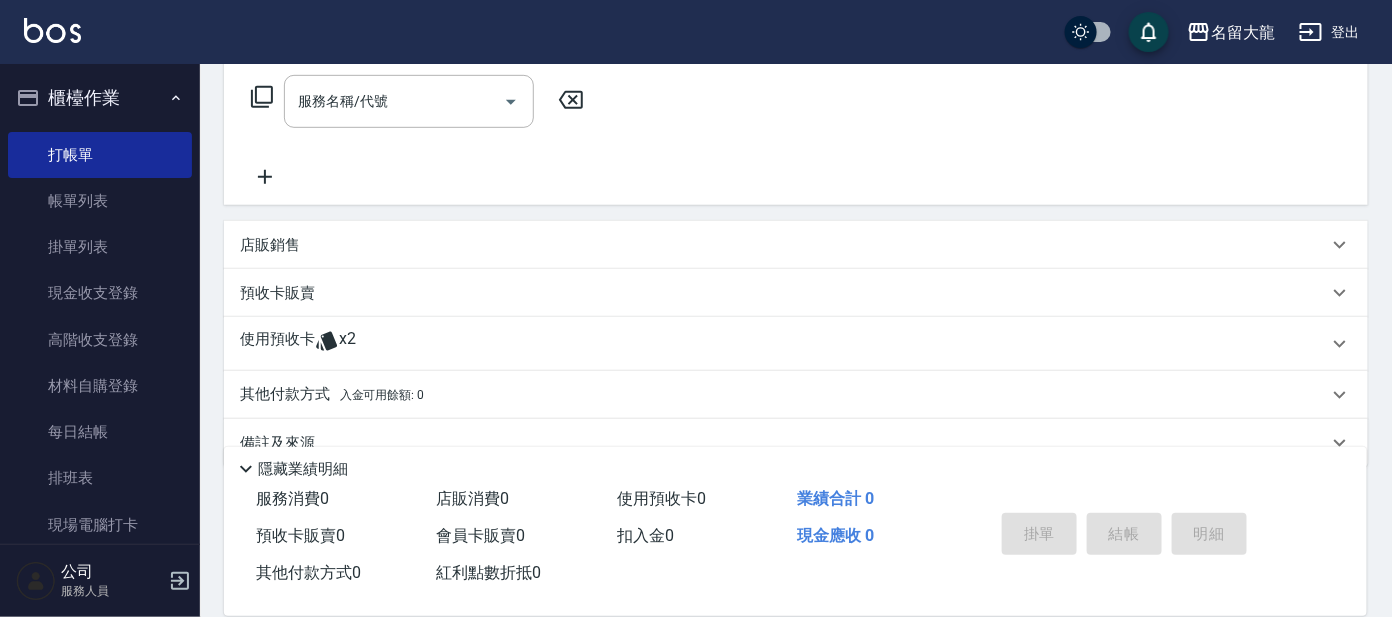 scroll, scrollTop: 361, scrollLeft: 0, axis: vertical 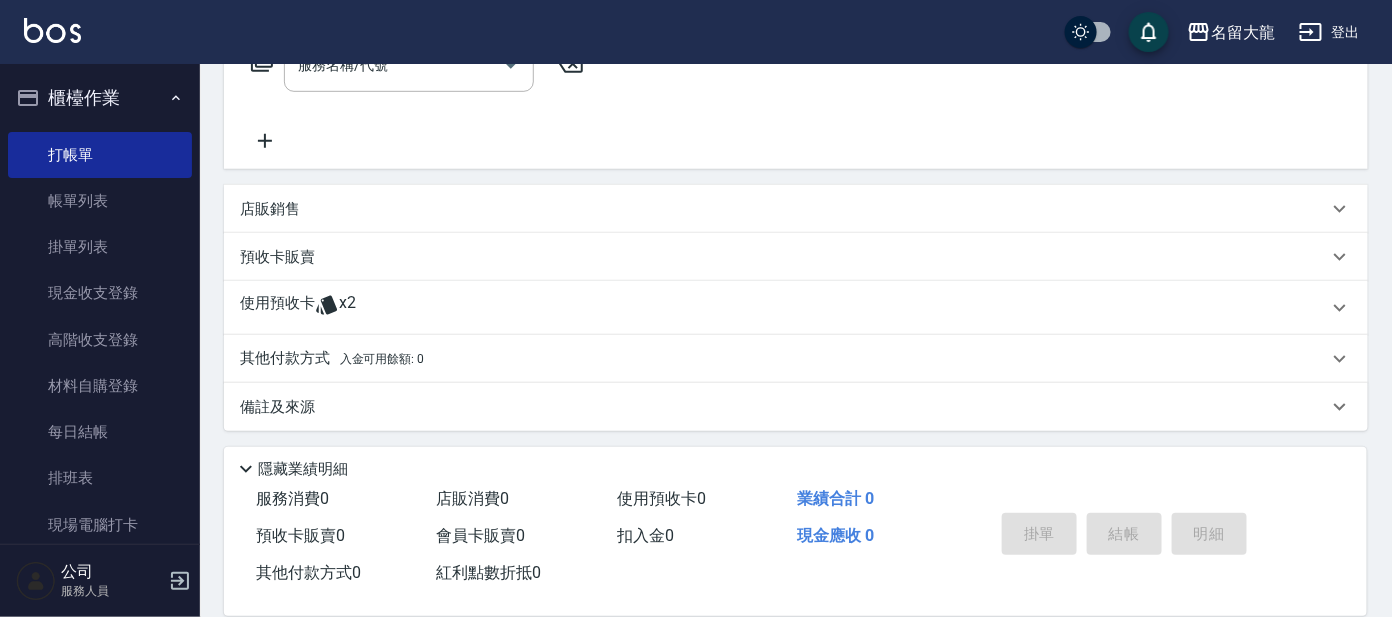 click on "使用預收卡 x2" at bounding box center (784, 308) 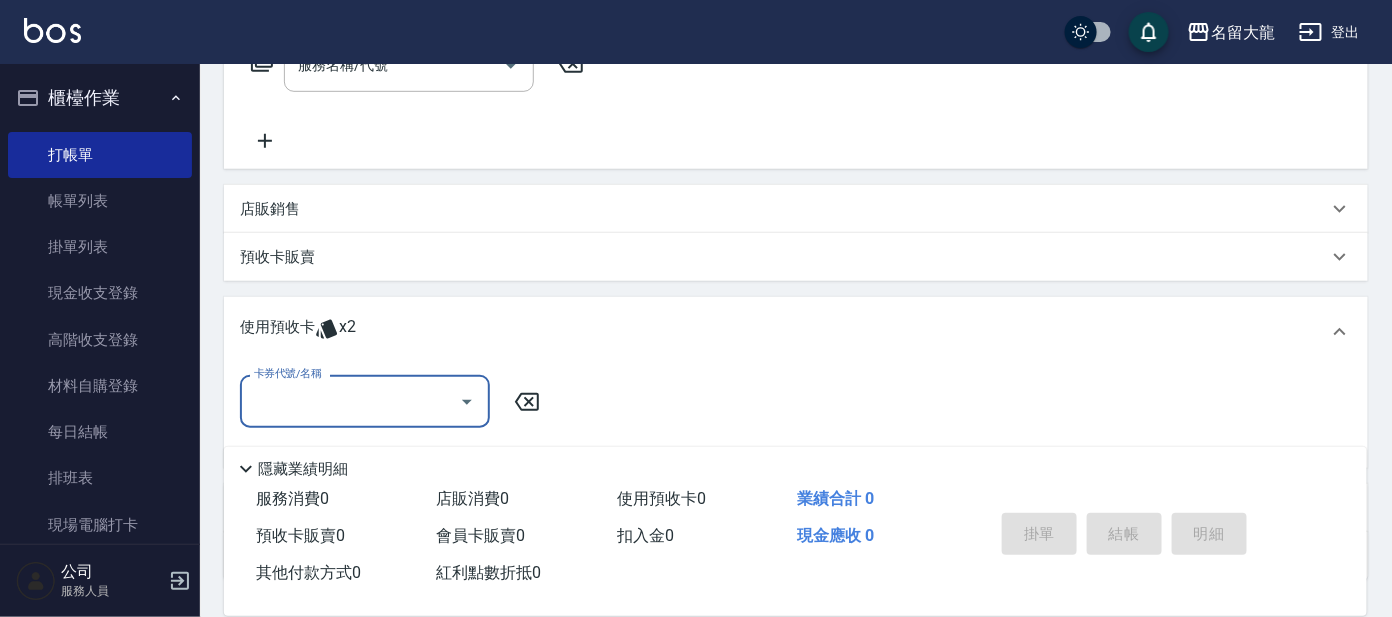 scroll, scrollTop: 0, scrollLeft: 0, axis: both 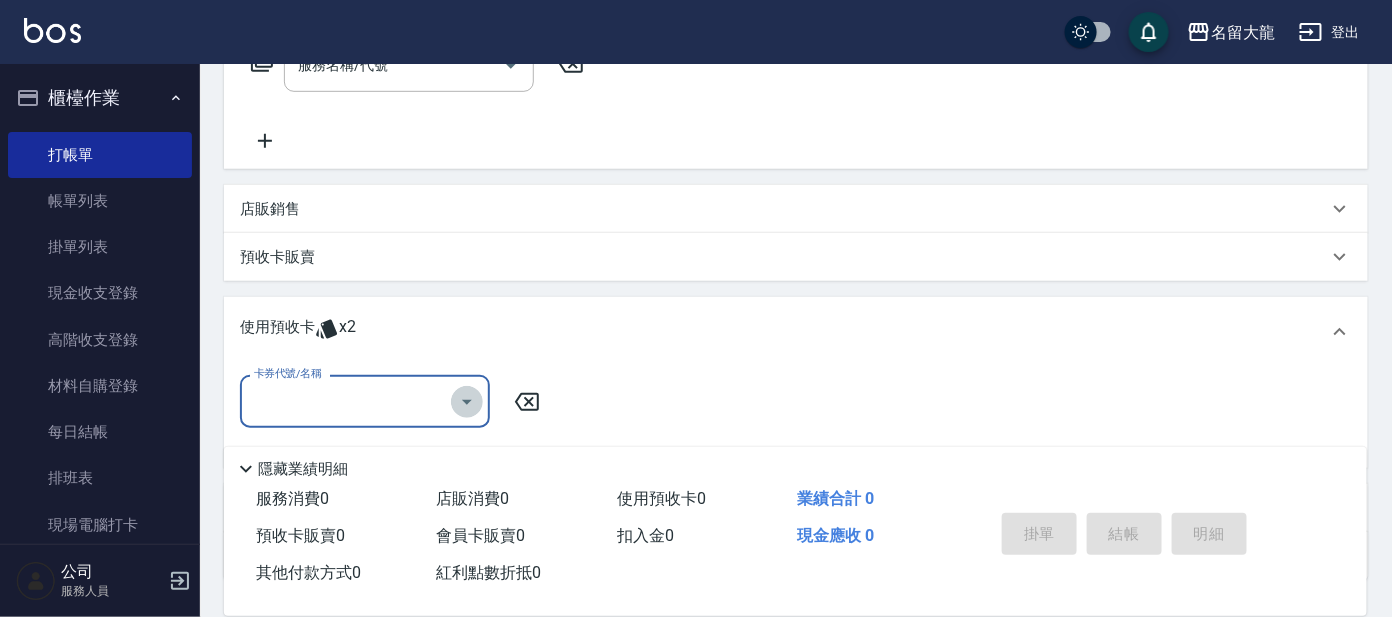 click 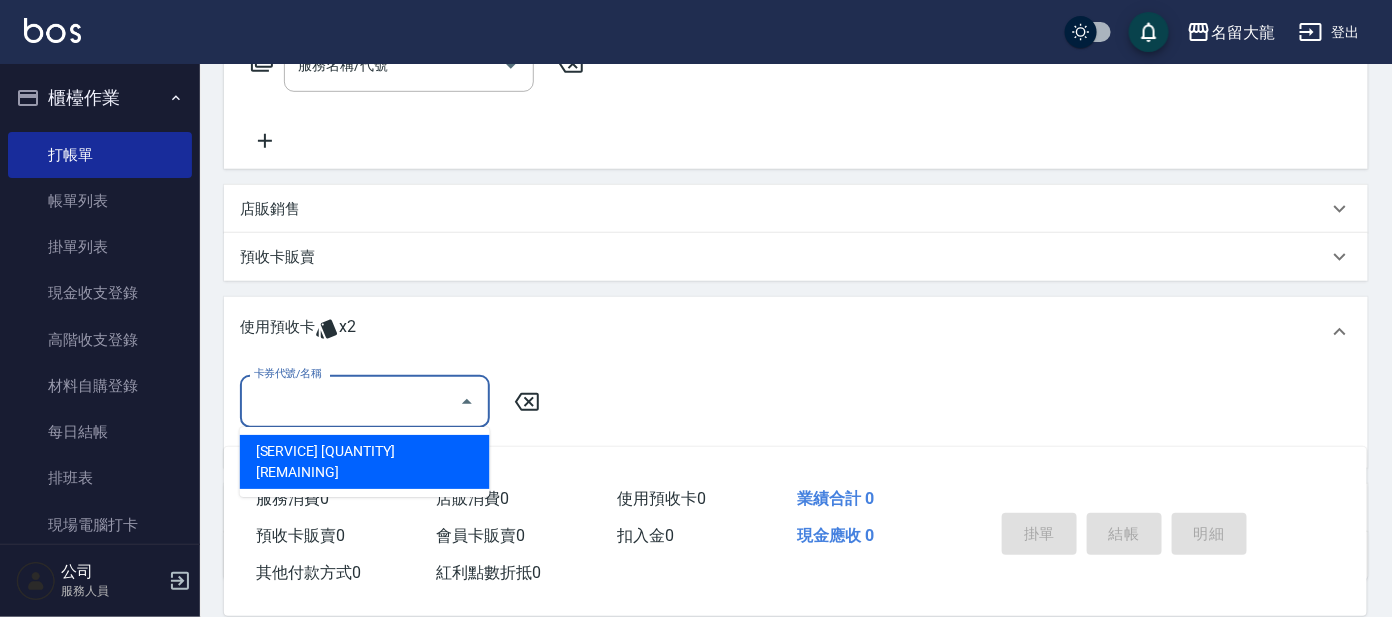 click on "[SERVICE] [QUANTITY] [REMAINING]" at bounding box center [365, 462] 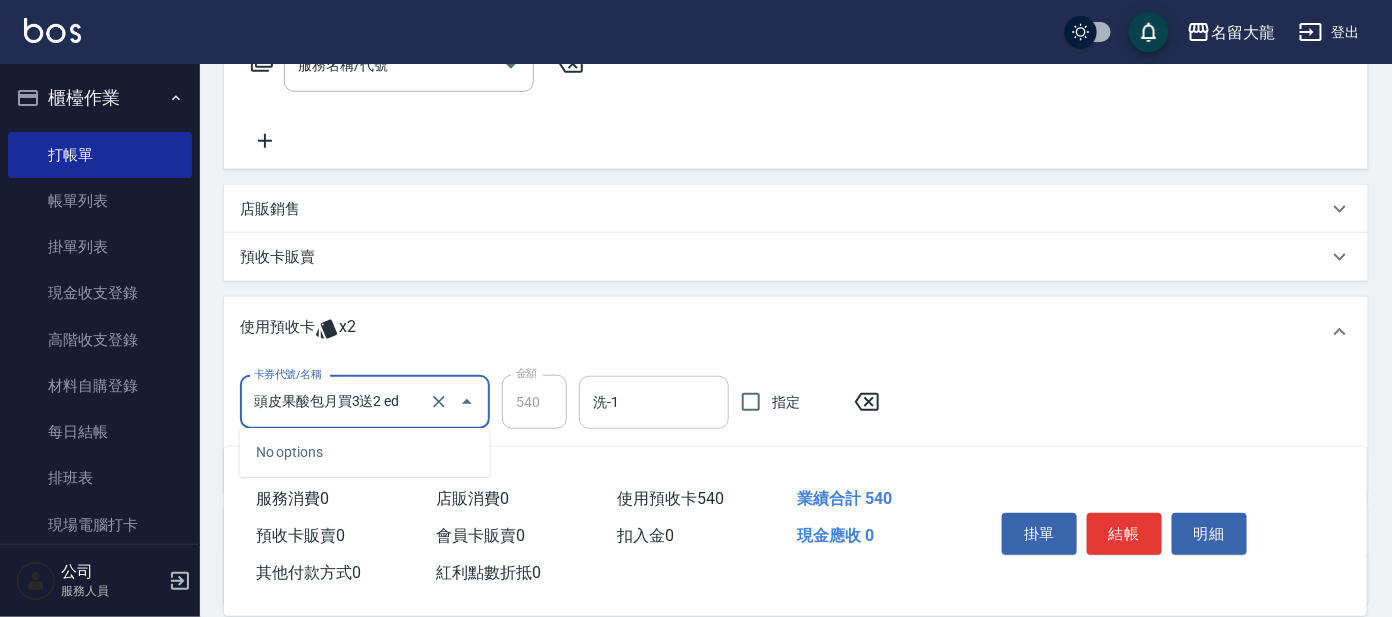 type on "頭皮果酸包月買3送2" 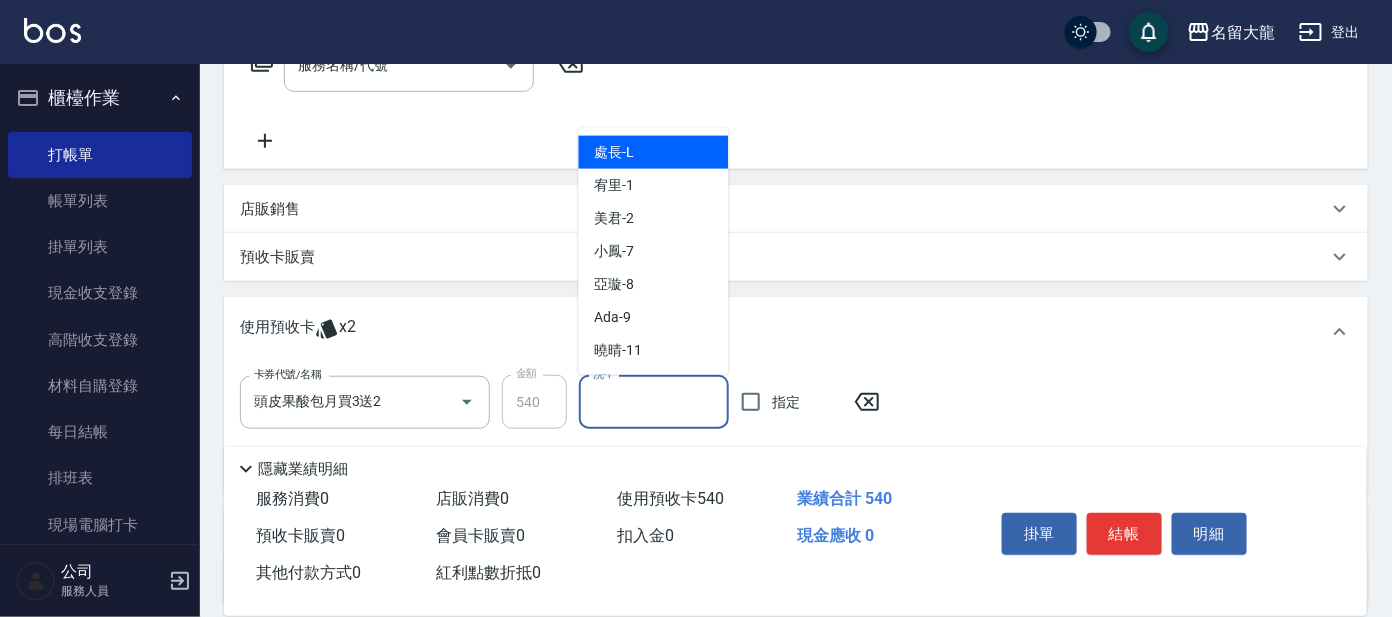 click on "洗-1" at bounding box center (654, 402) 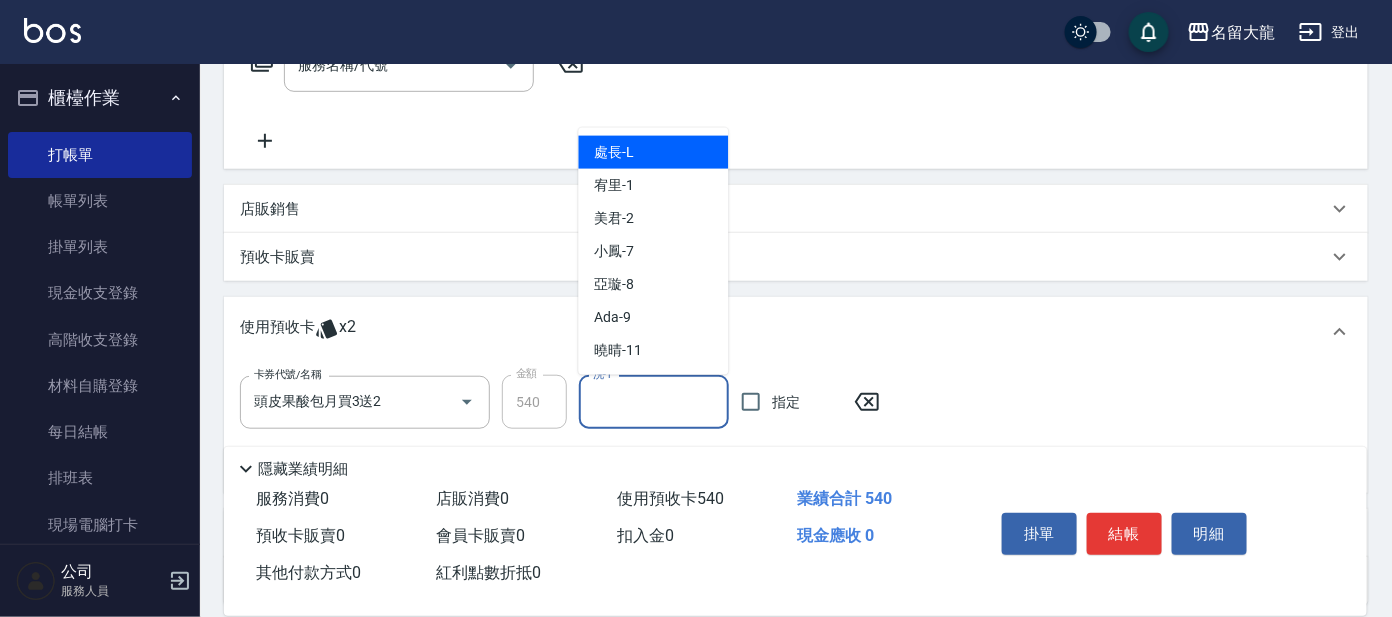 click on "處長 -L" at bounding box center (654, 152) 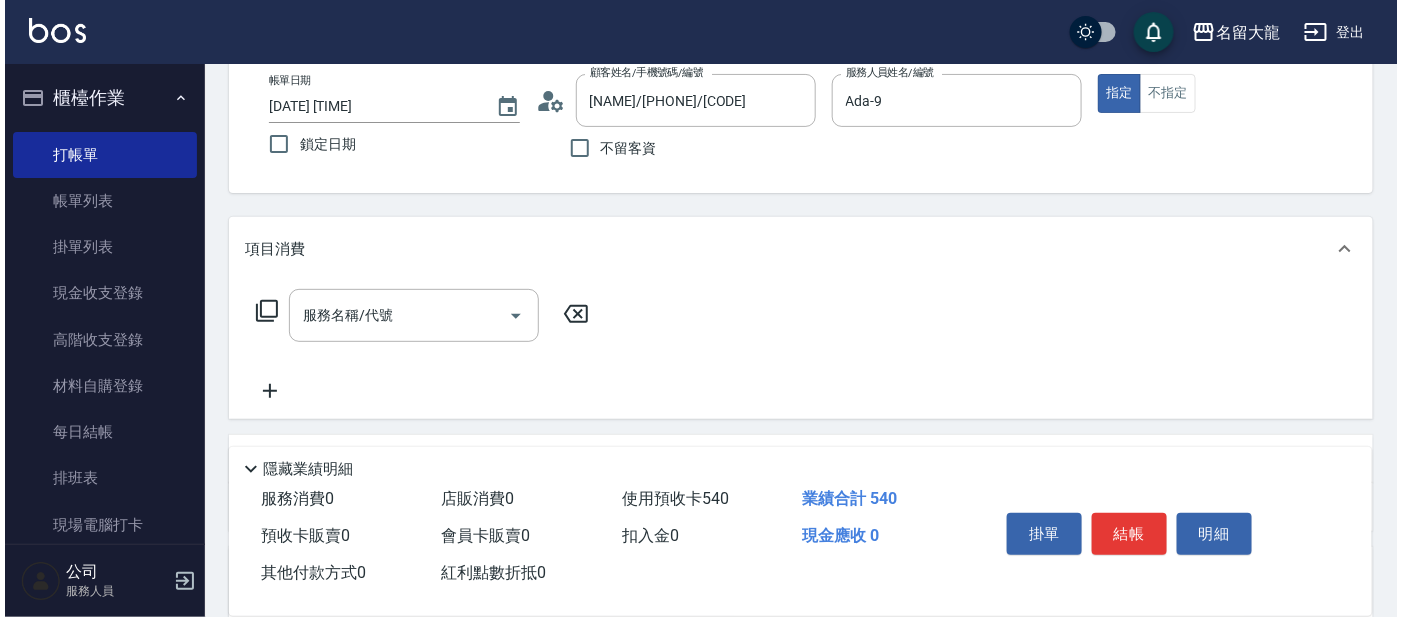 scroll, scrollTop: 0, scrollLeft: 0, axis: both 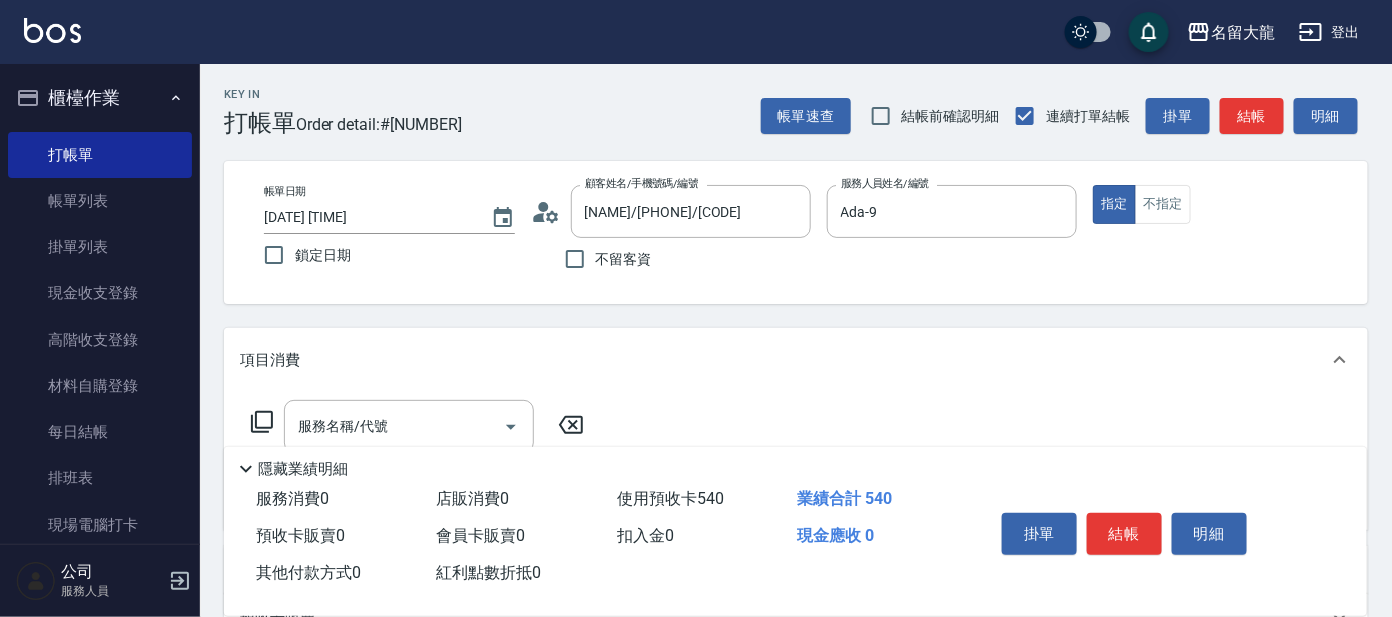 click 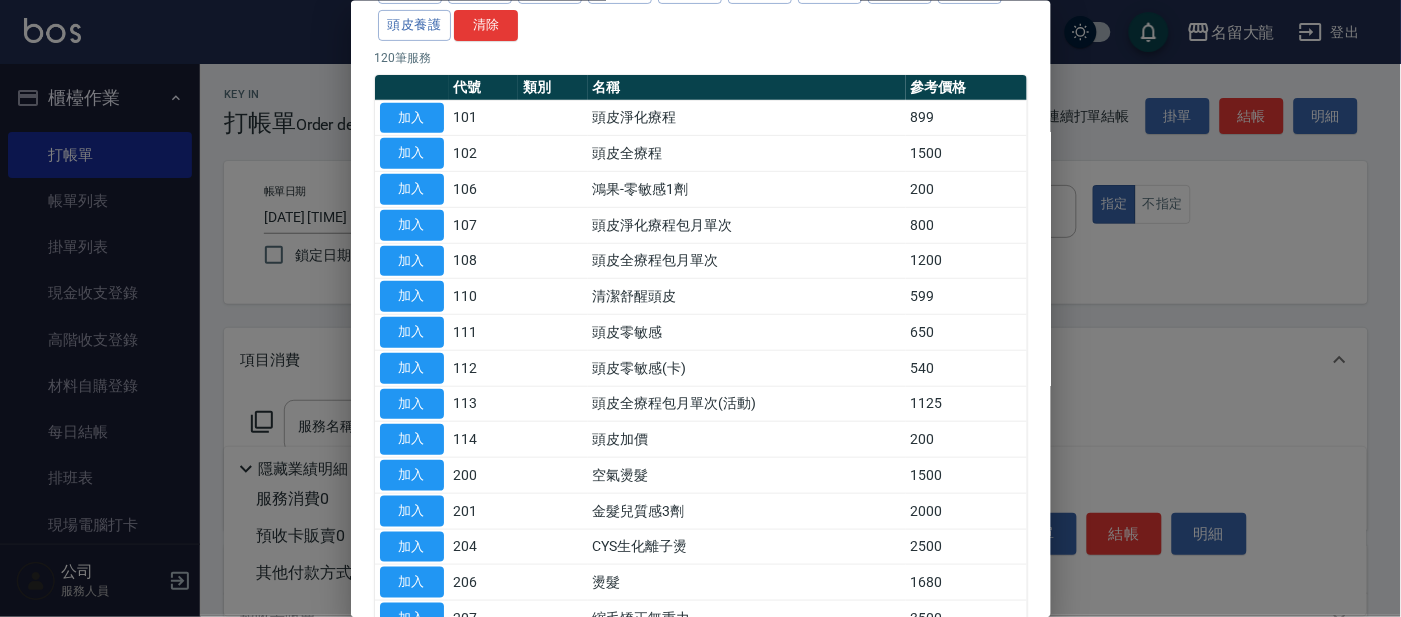 scroll, scrollTop: 0, scrollLeft: 0, axis: both 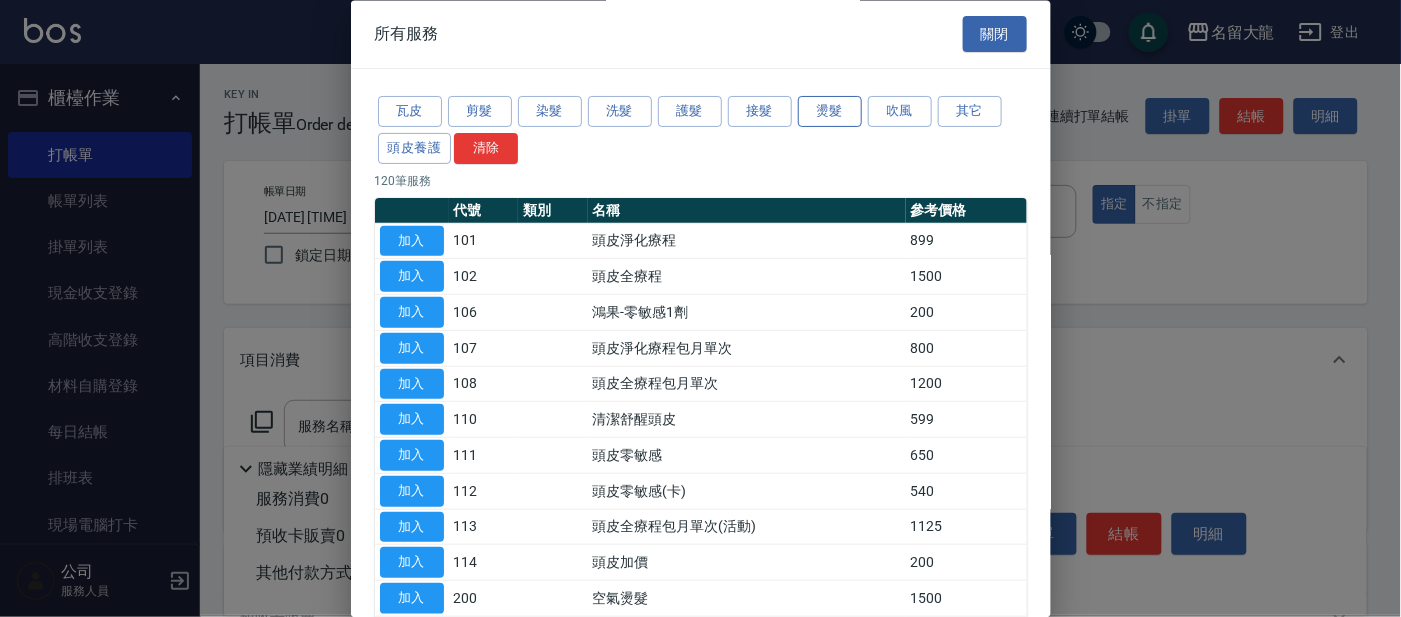 click on "燙髮" at bounding box center (830, 112) 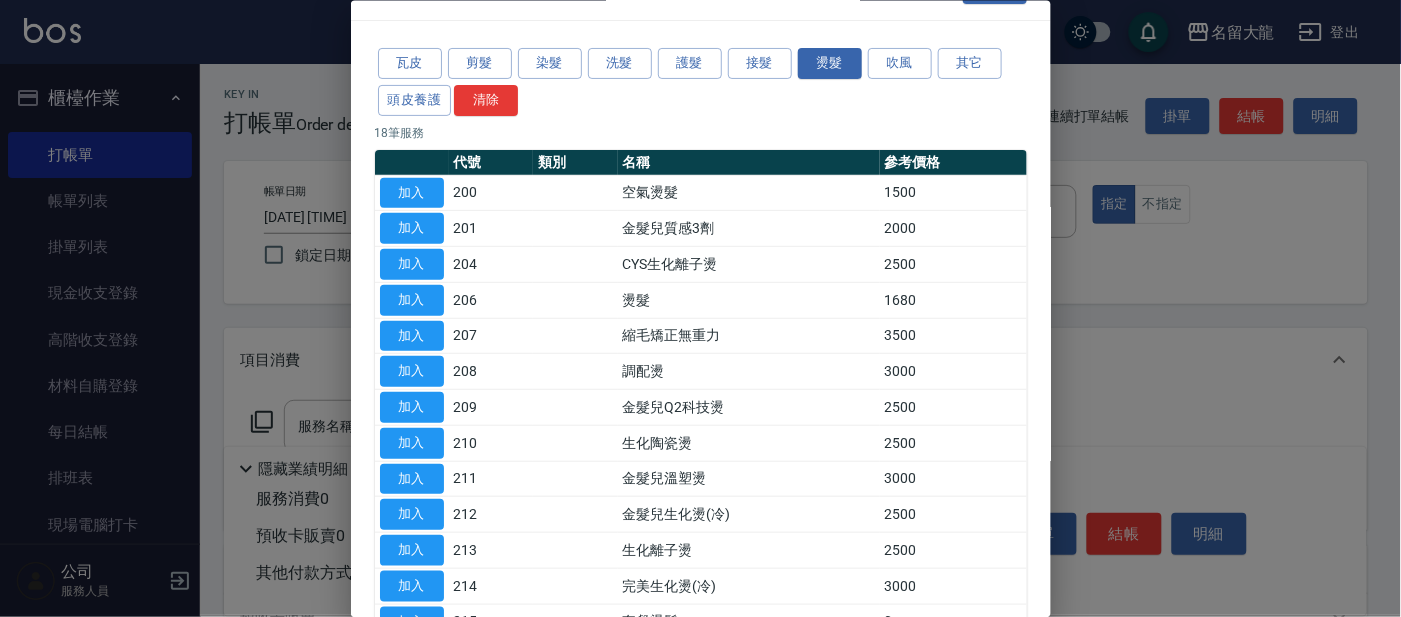 scroll, scrollTop: 0, scrollLeft: 0, axis: both 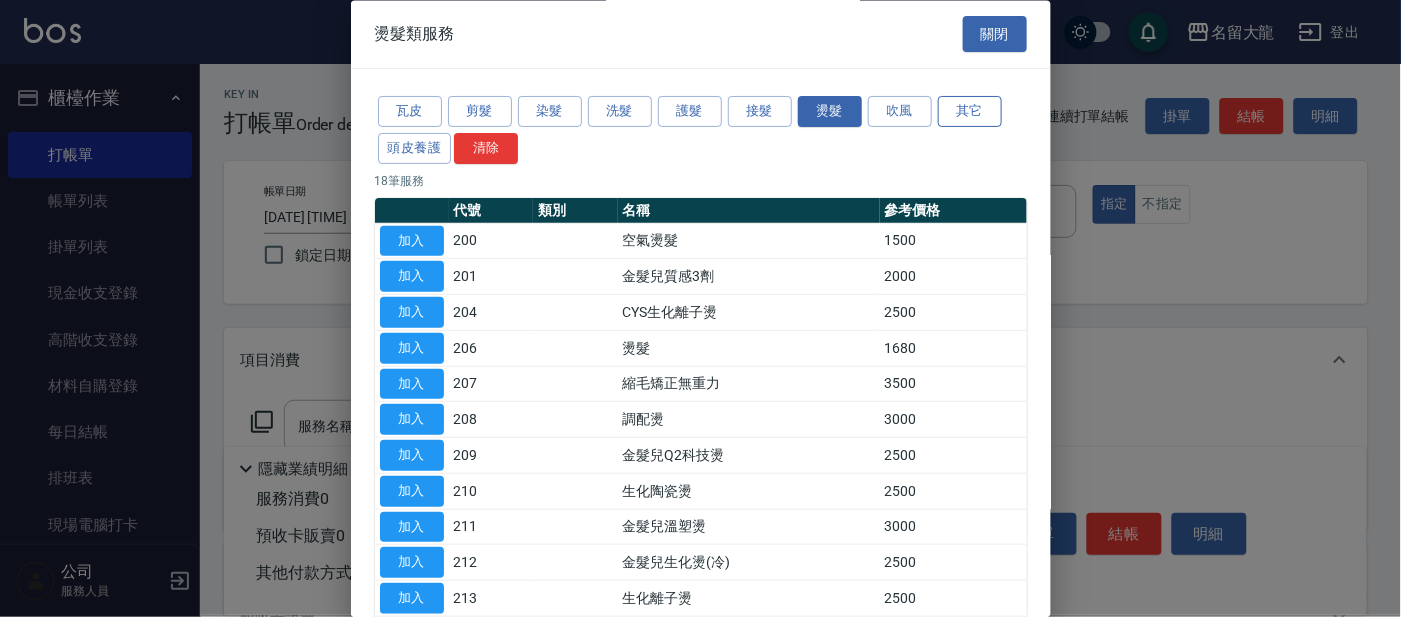 click on "其它" at bounding box center [970, 112] 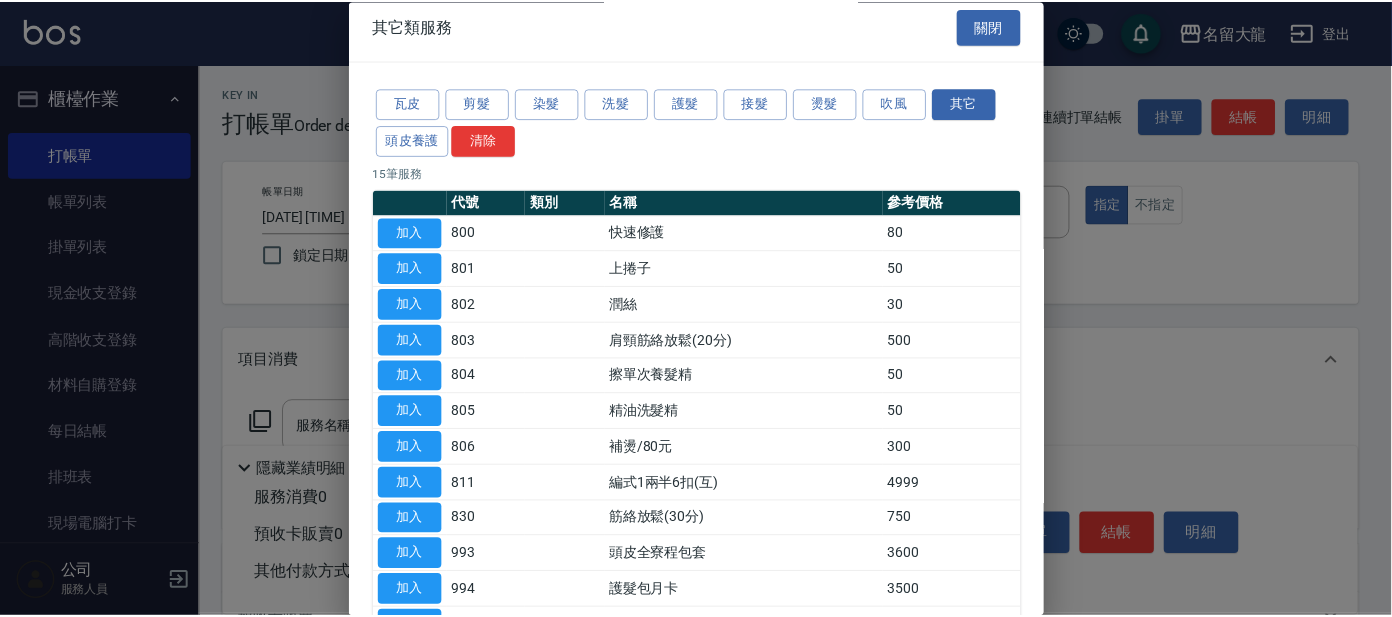 scroll, scrollTop: 0, scrollLeft: 0, axis: both 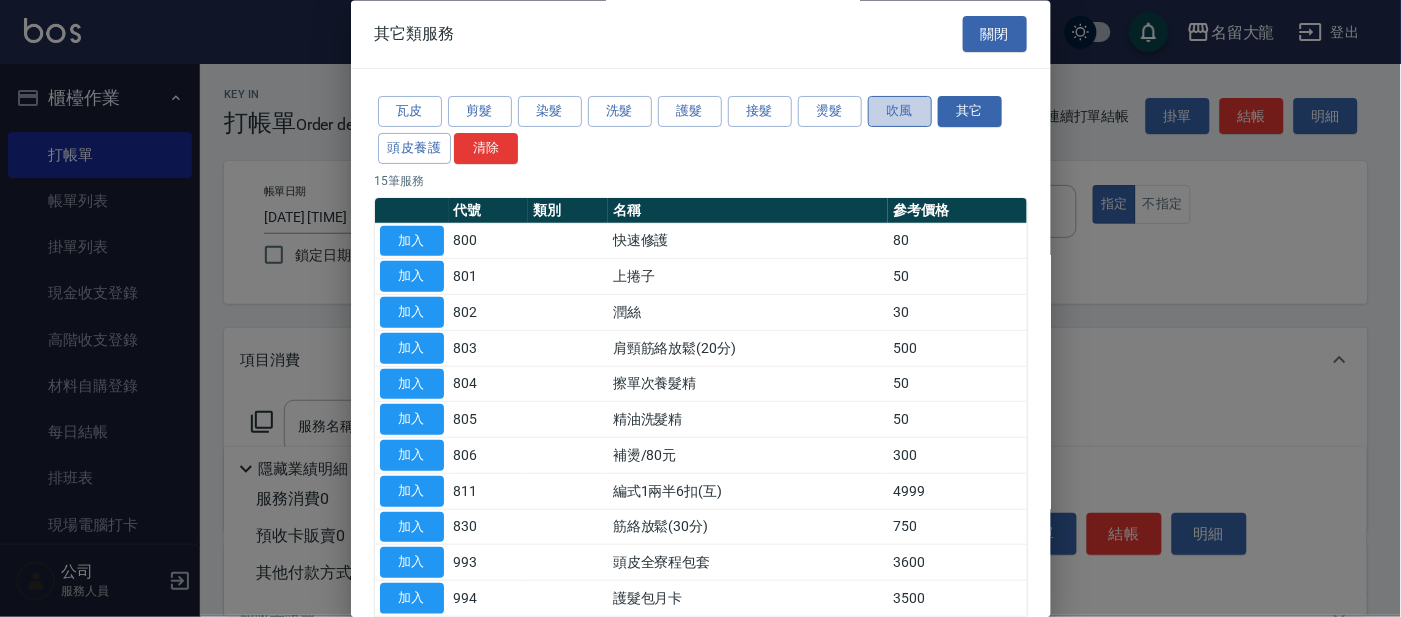 click on "吹風" at bounding box center [900, 112] 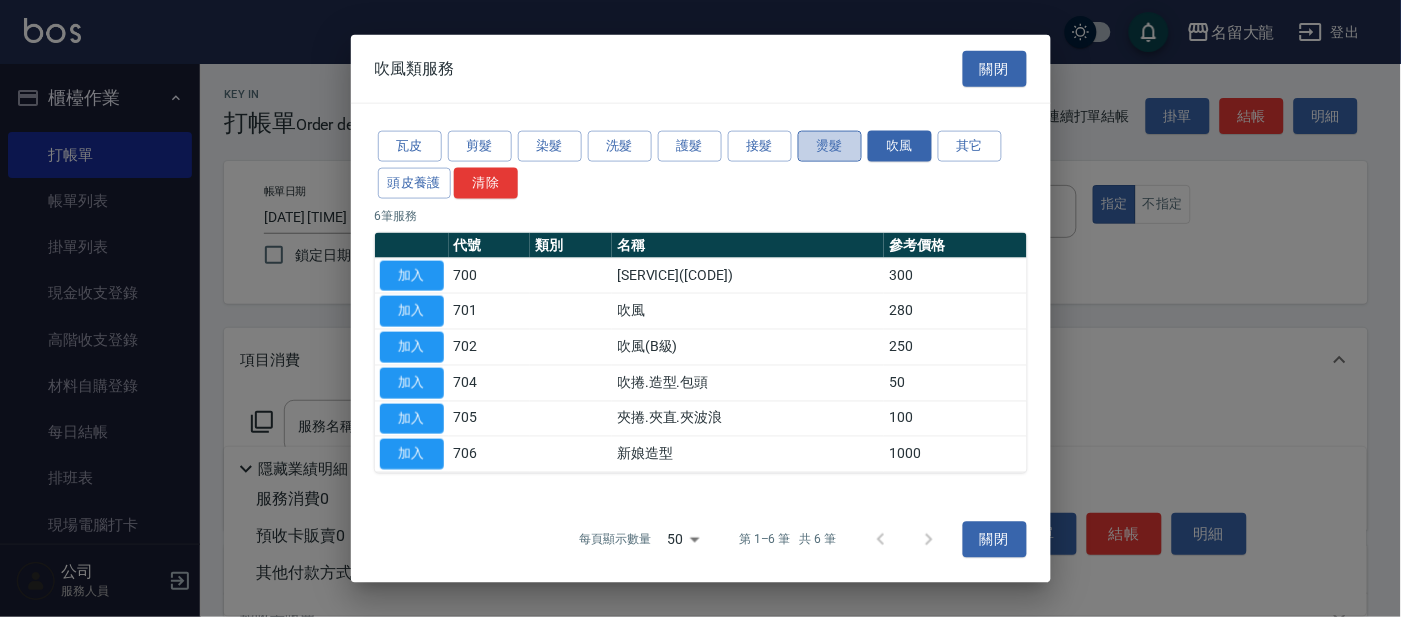 click on "燙髮" at bounding box center [830, 146] 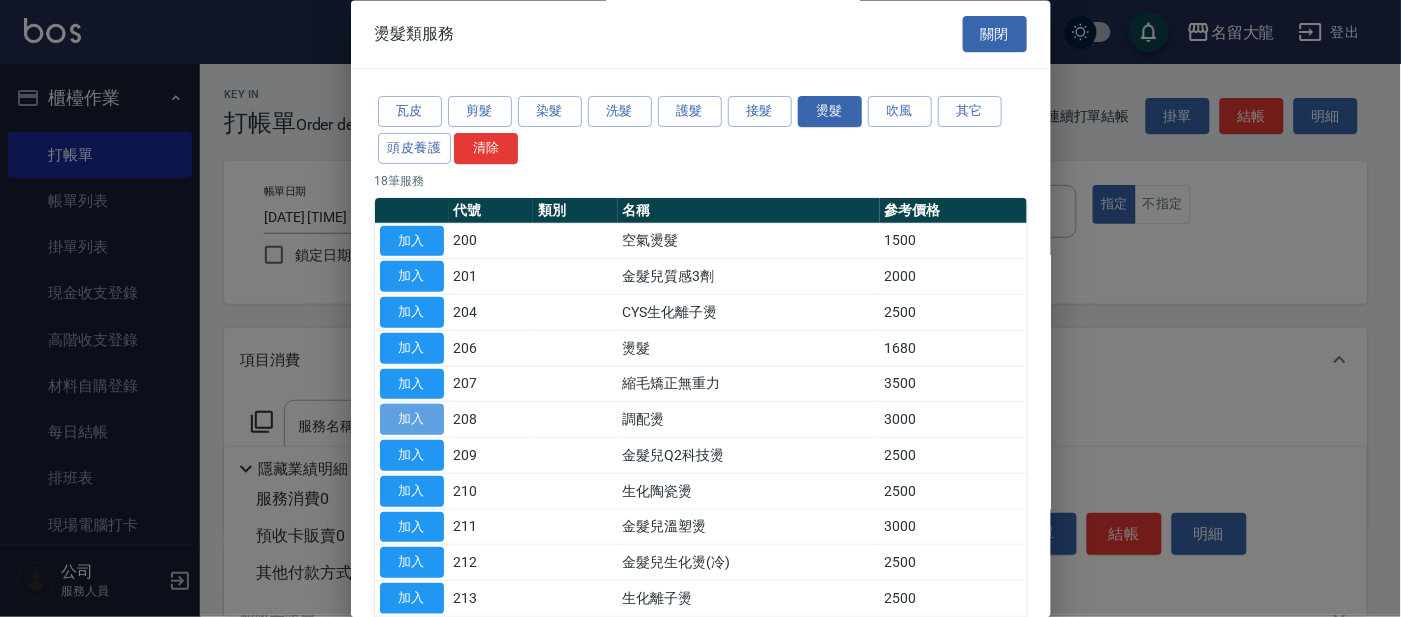 click on "加入" at bounding box center [412, 420] 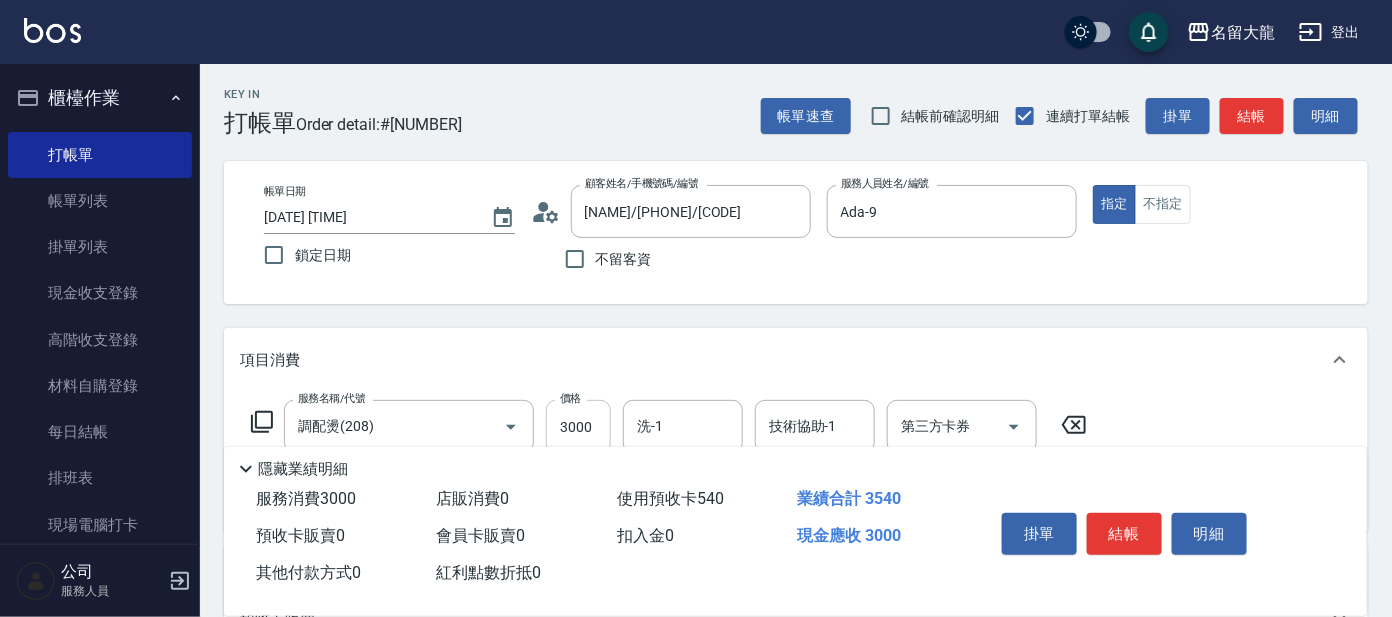 click on "3000" at bounding box center (578, 427) 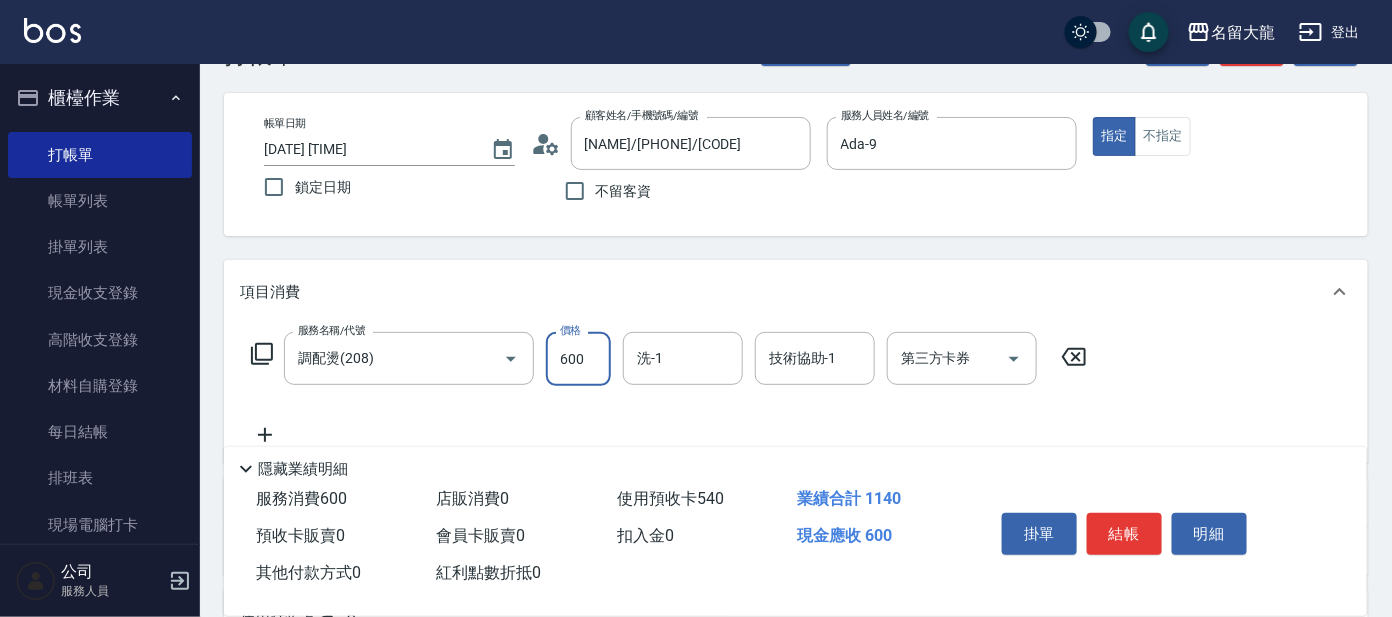 scroll, scrollTop: 124, scrollLeft: 0, axis: vertical 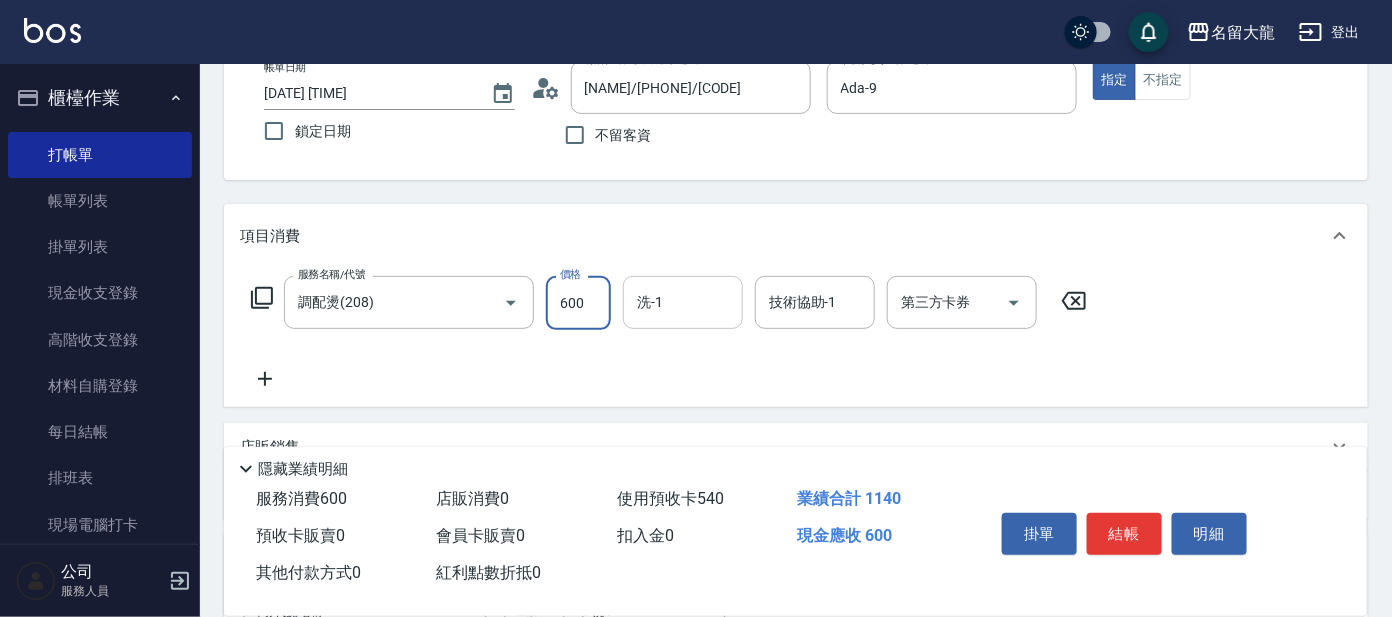 type on "600" 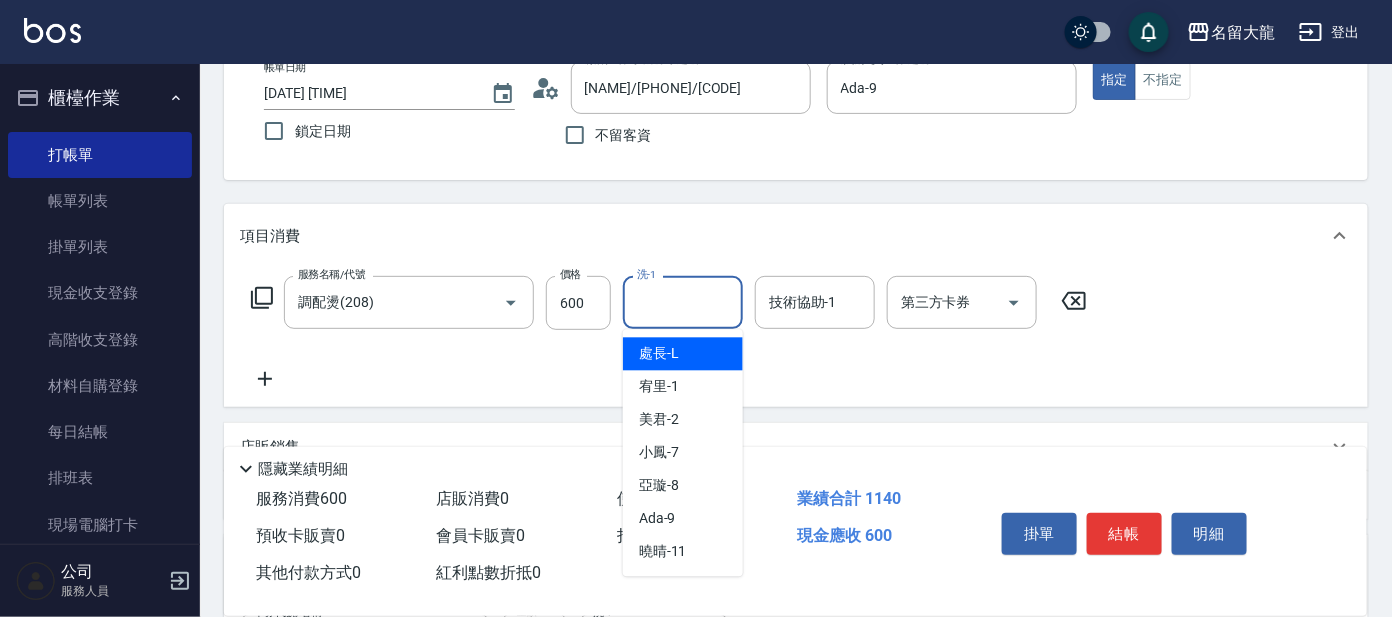 click on "處長 -L" at bounding box center [683, 354] 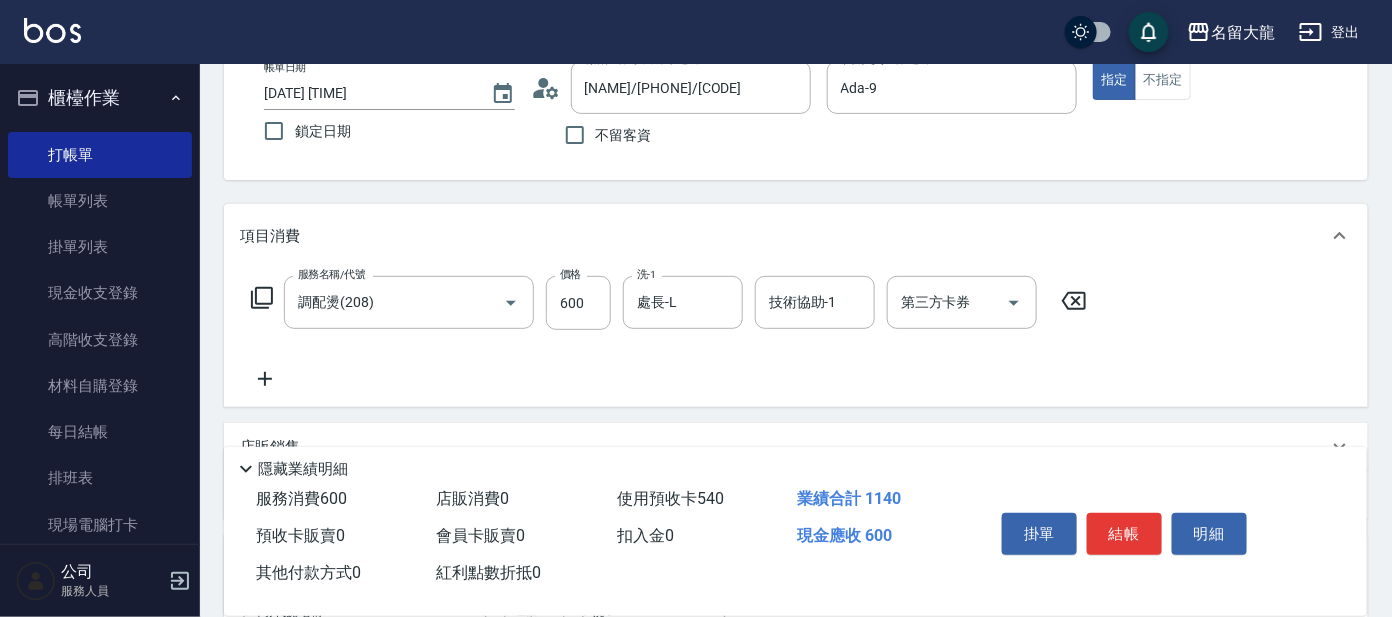 click on "[SERVICE_NAME]/[CODE] [SERVICE_NAME]/[CODE] [PRICE] [PRICE] [SERVICE_NAME]/[CODE] [SERVICE_NAME]/[CODE] [CODE] [CODE]" at bounding box center (669, 303) 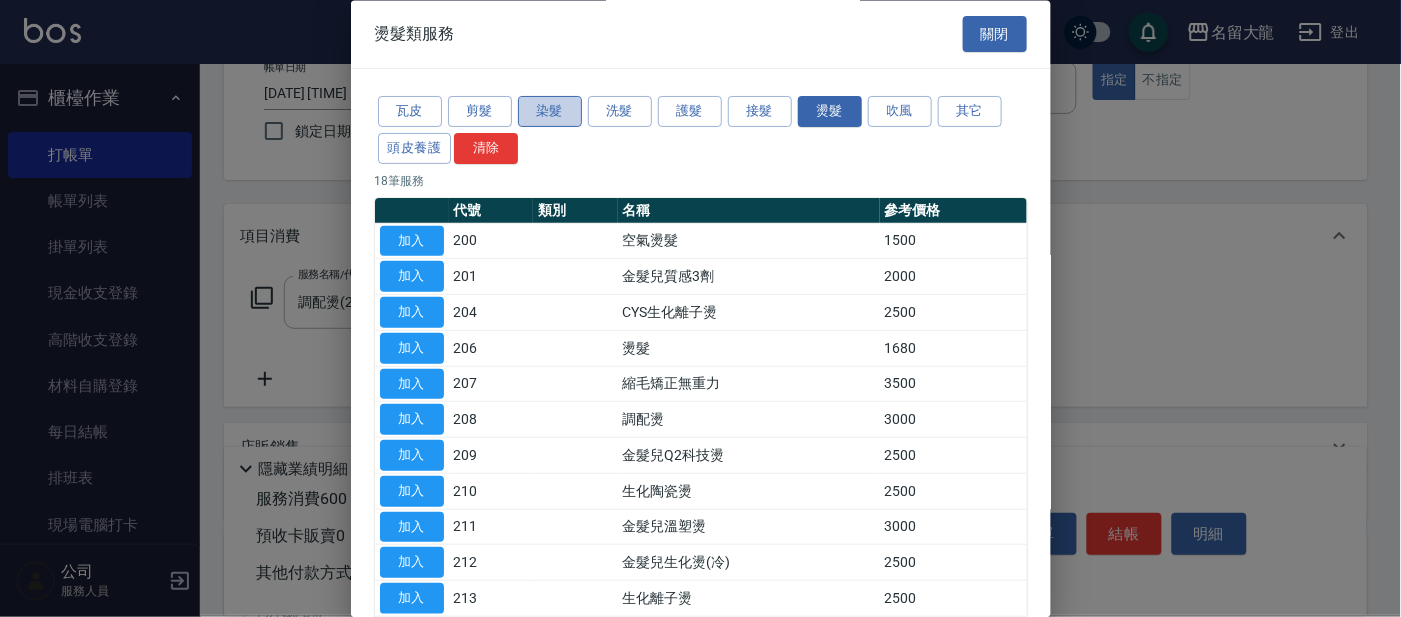 click on "染髮" at bounding box center (550, 112) 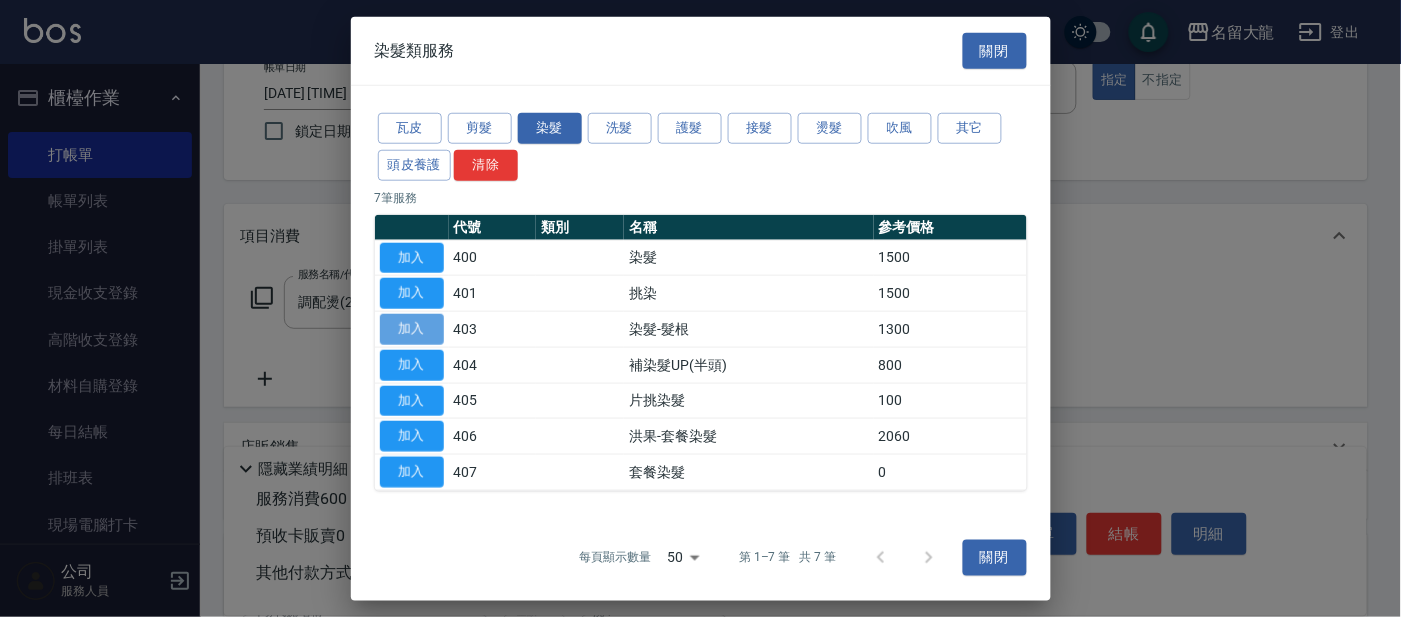 click on "加入" at bounding box center (412, 329) 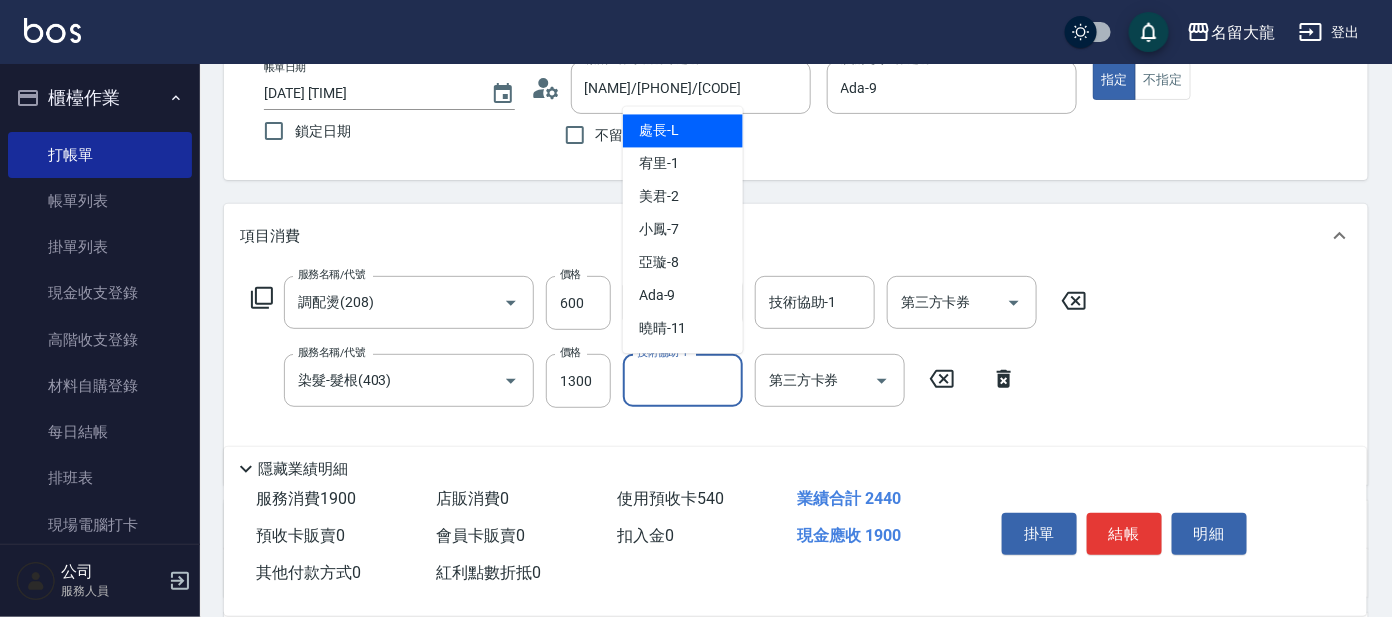 click on "技術協助-1" at bounding box center [683, 380] 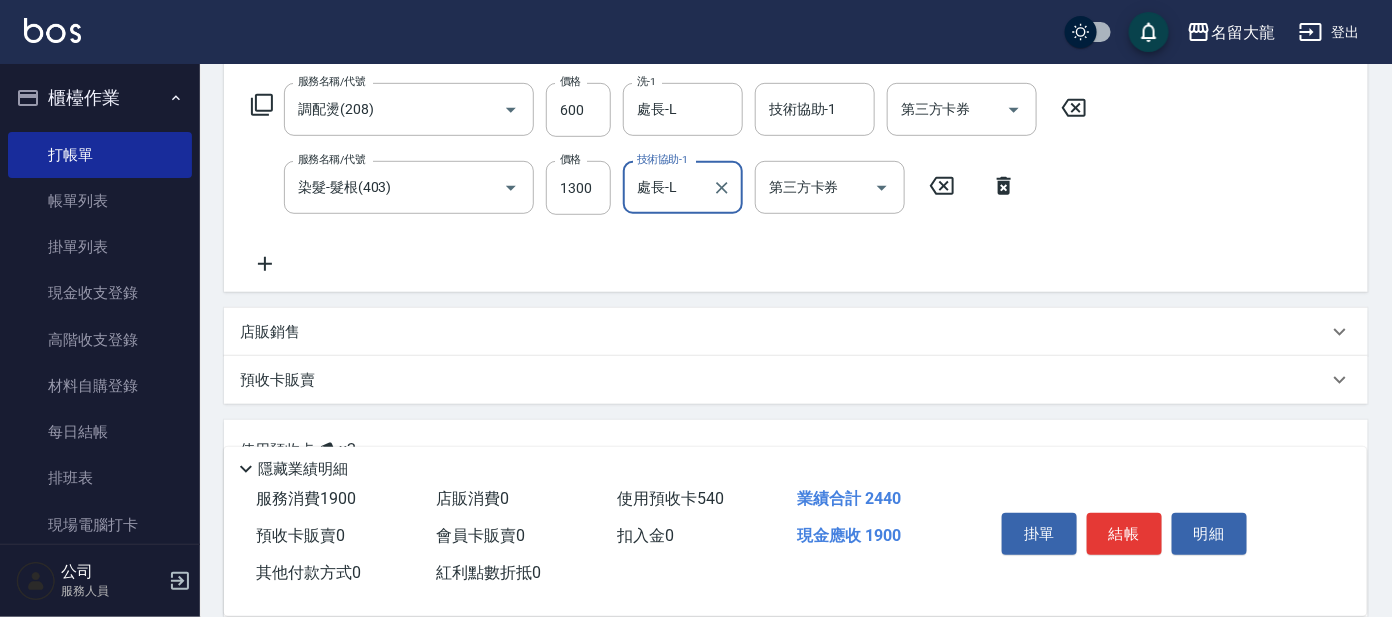 scroll, scrollTop: 374, scrollLeft: 0, axis: vertical 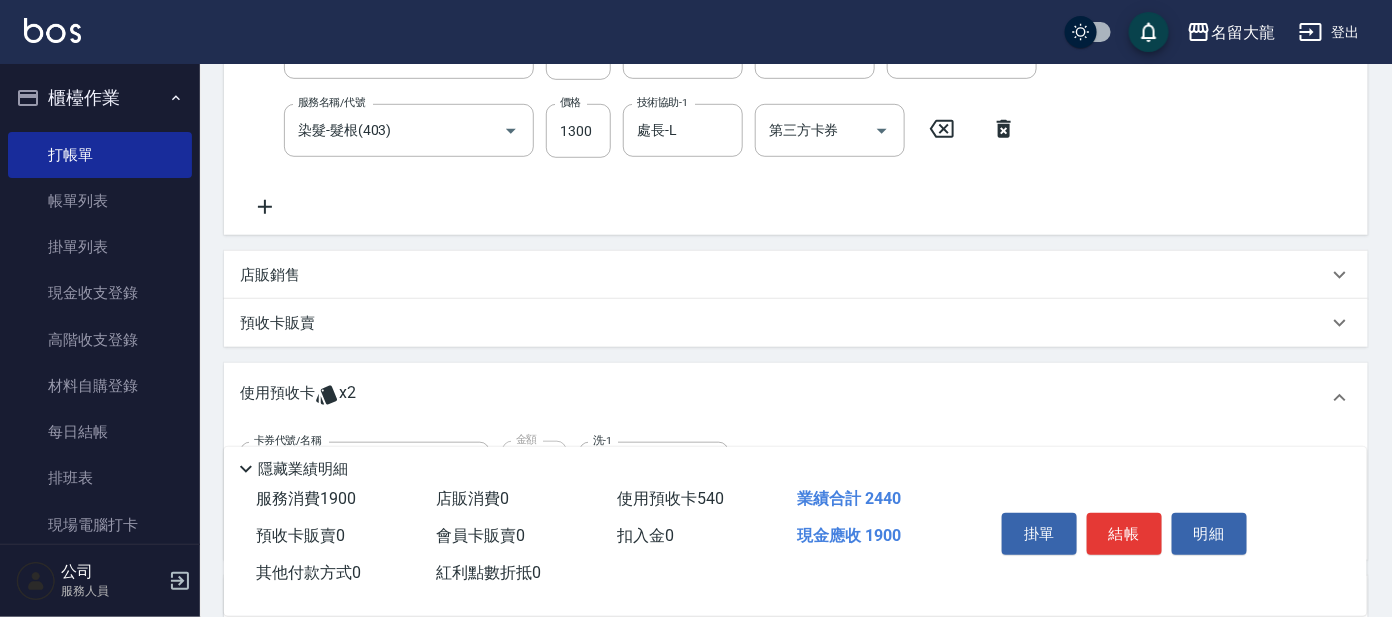 click on "店販銷售" at bounding box center (784, 275) 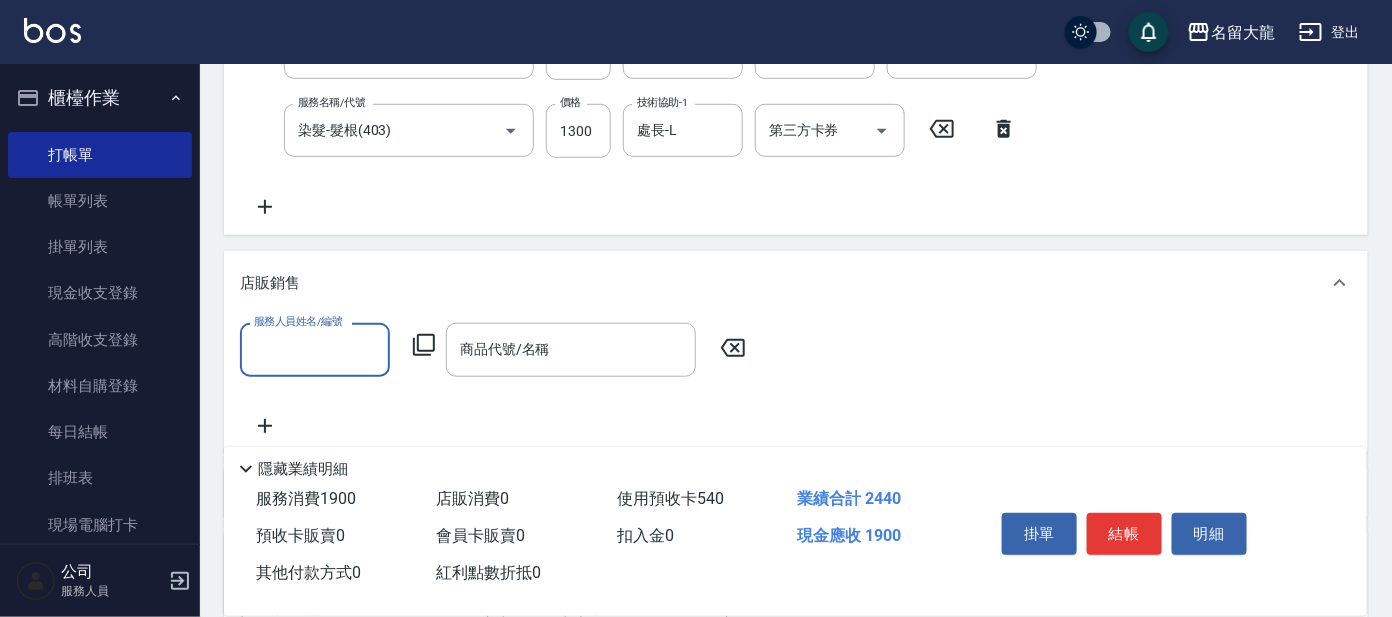 scroll, scrollTop: 0, scrollLeft: 0, axis: both 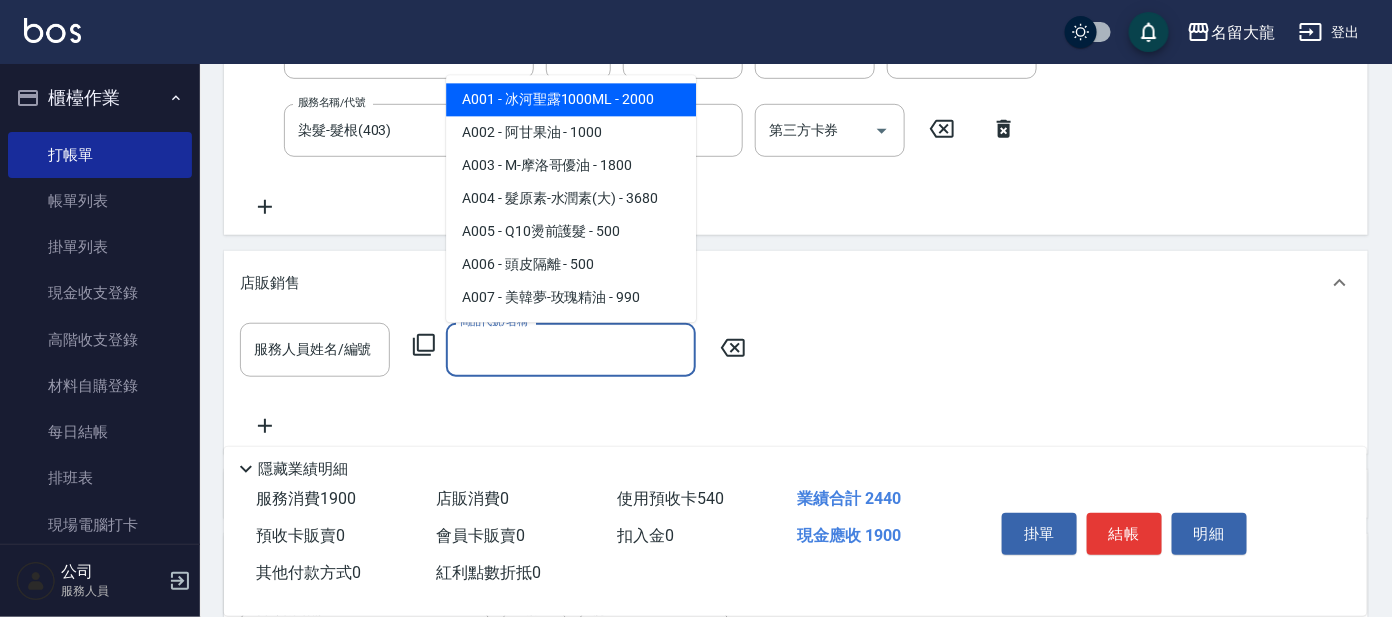 click on "商品代號/名稱" at bounding box center [571, 349] 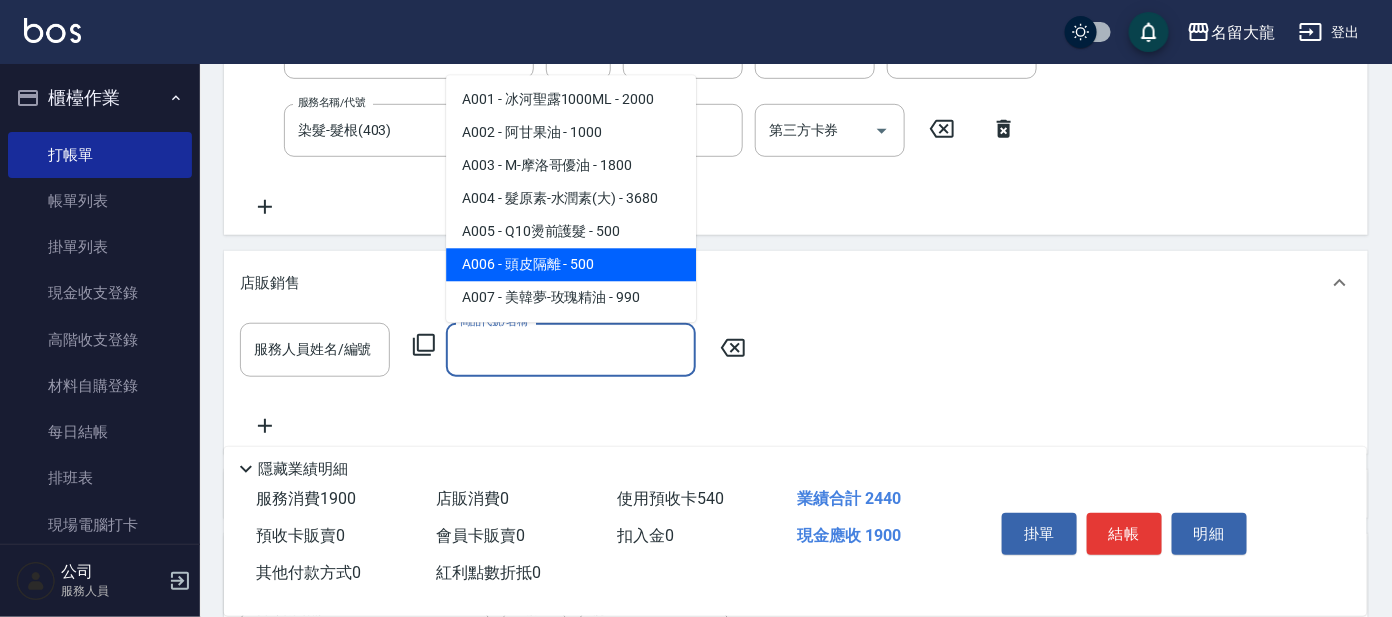 click on "A006 - 頭皮隔離 - 500" at bounding box center [571, 265] 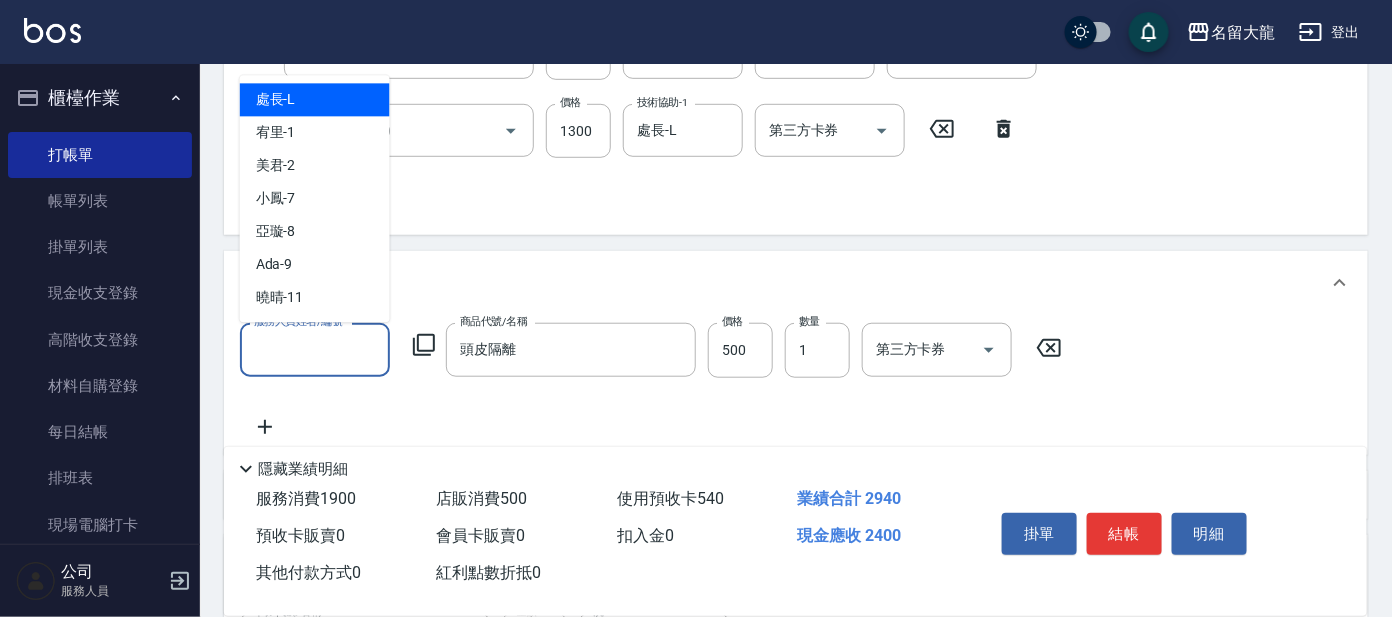 click on "服務人員姓名/編號" at bounding box center [315, 349] 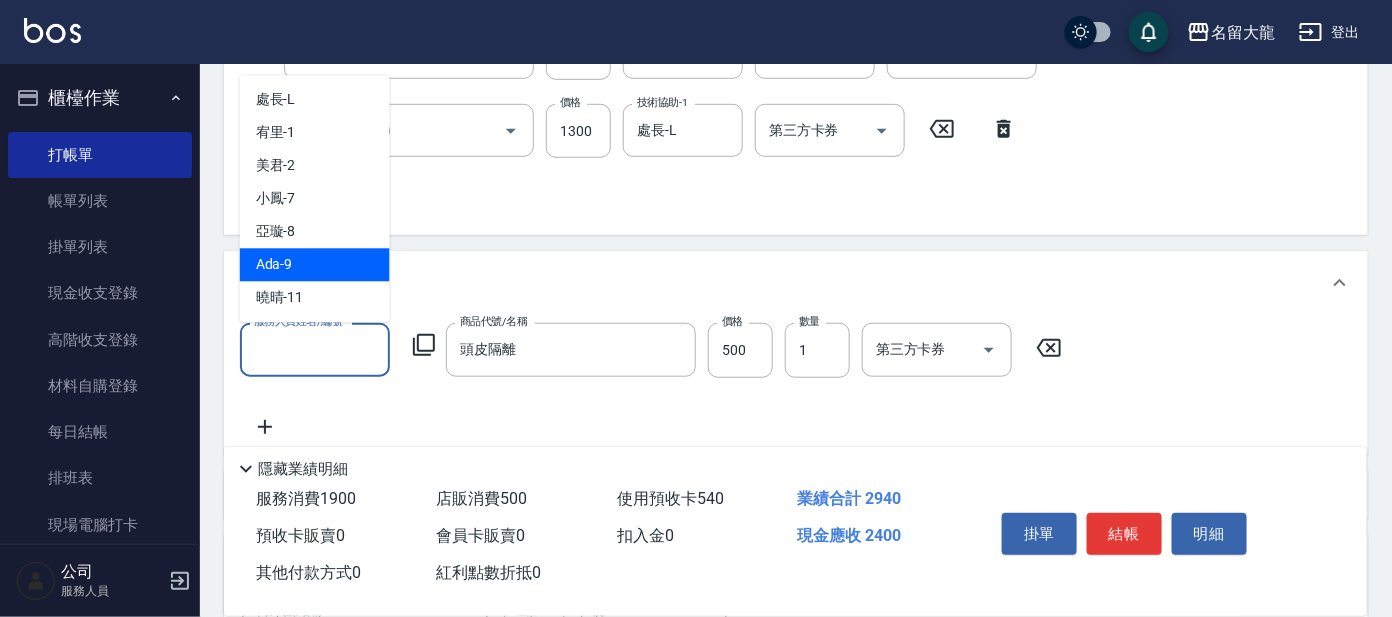 click on "Ada -9" at bounding box center [315, 265] 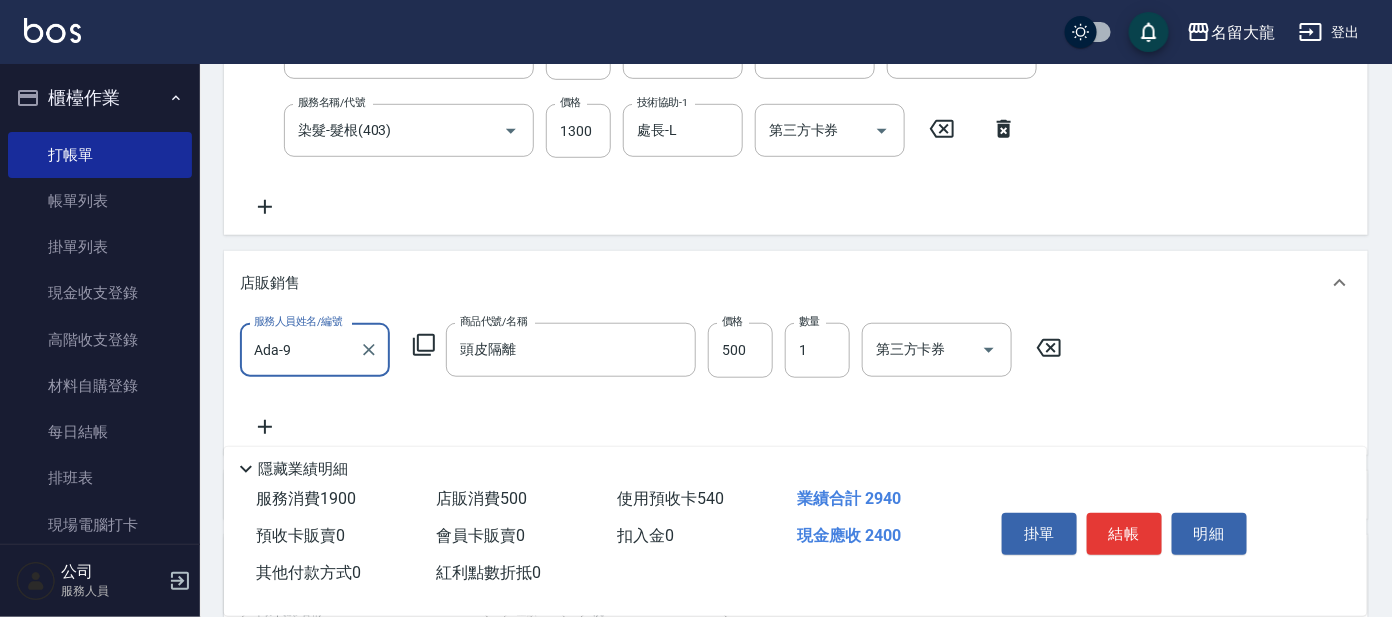 type on "Ada-9" 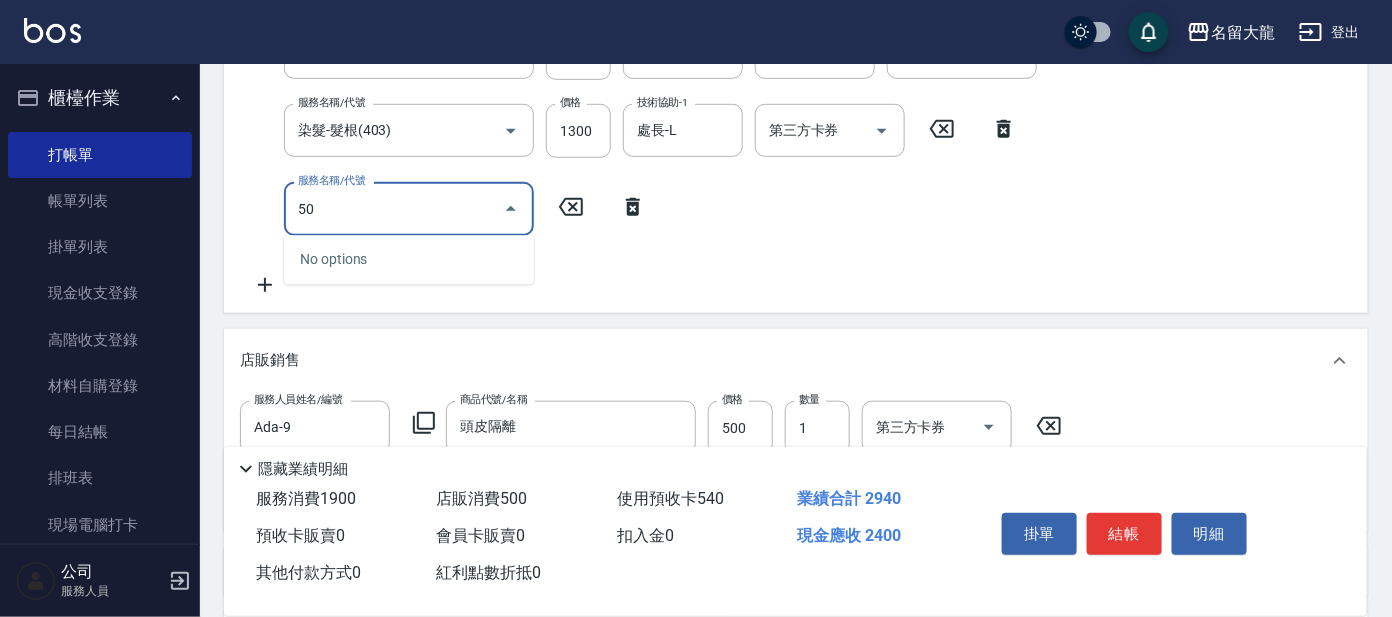 type on "5" 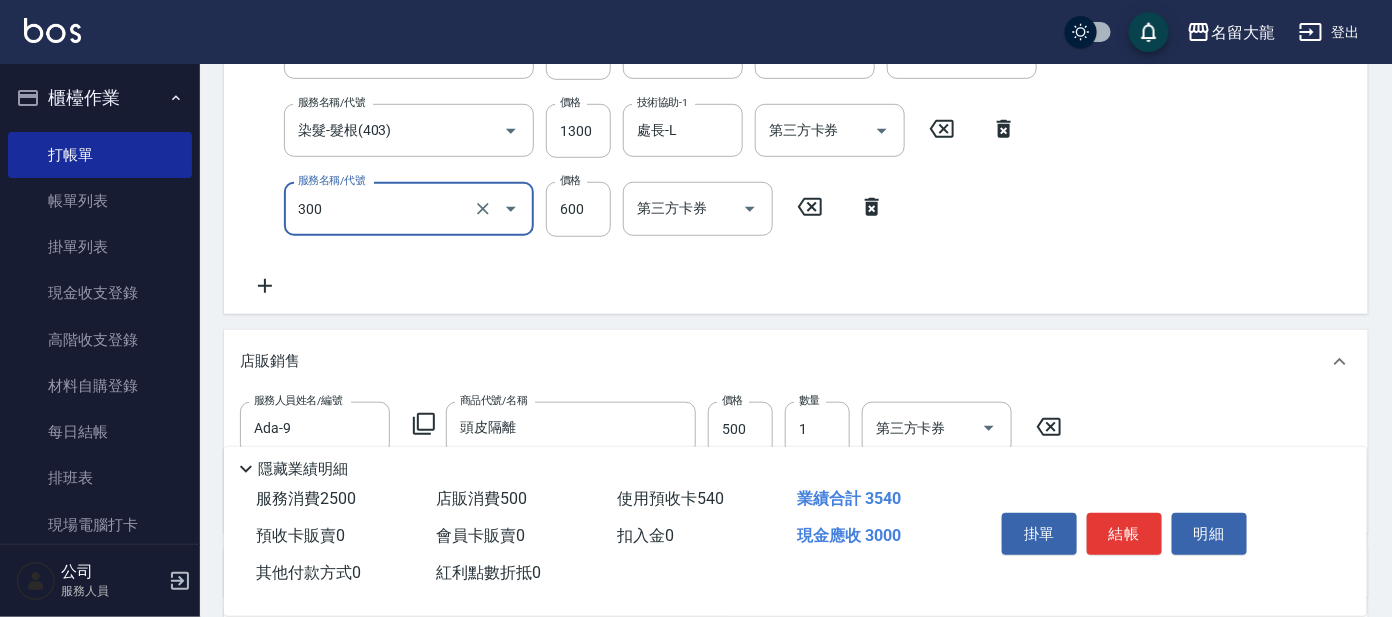 type on "剪髮 講師級設計師(300)" 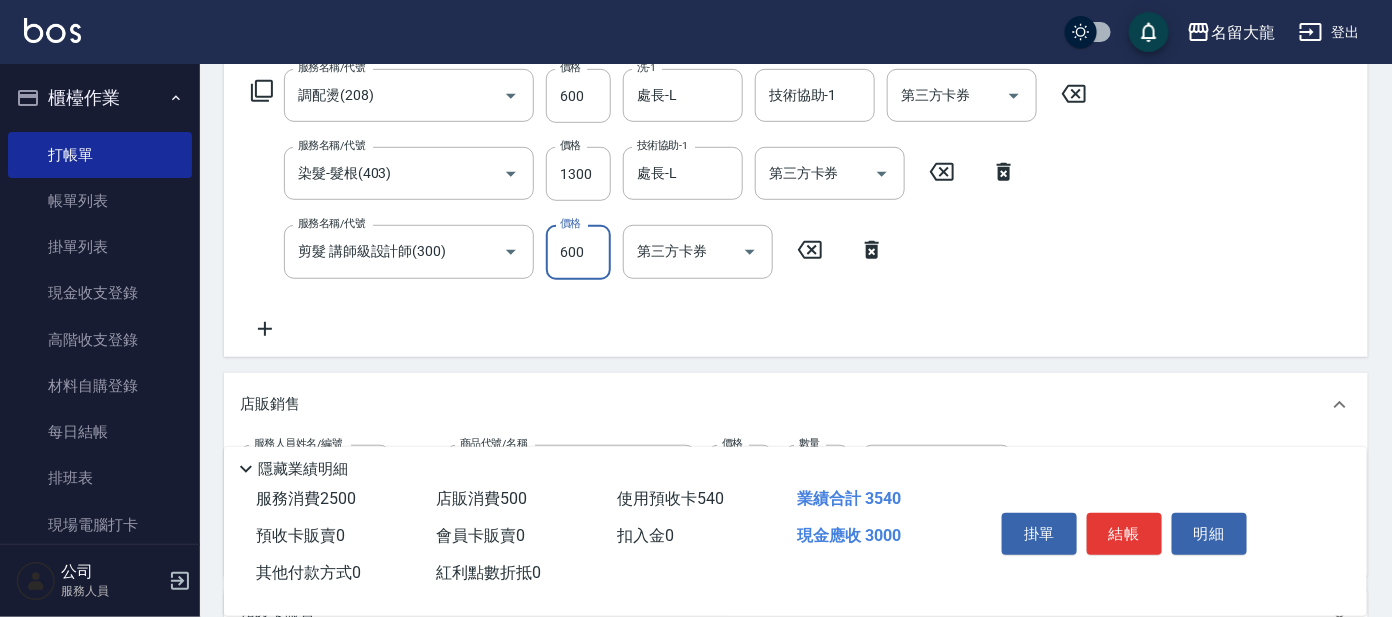 scroll, scrollTop: 374, scrollLeft: 0, axis: vertical 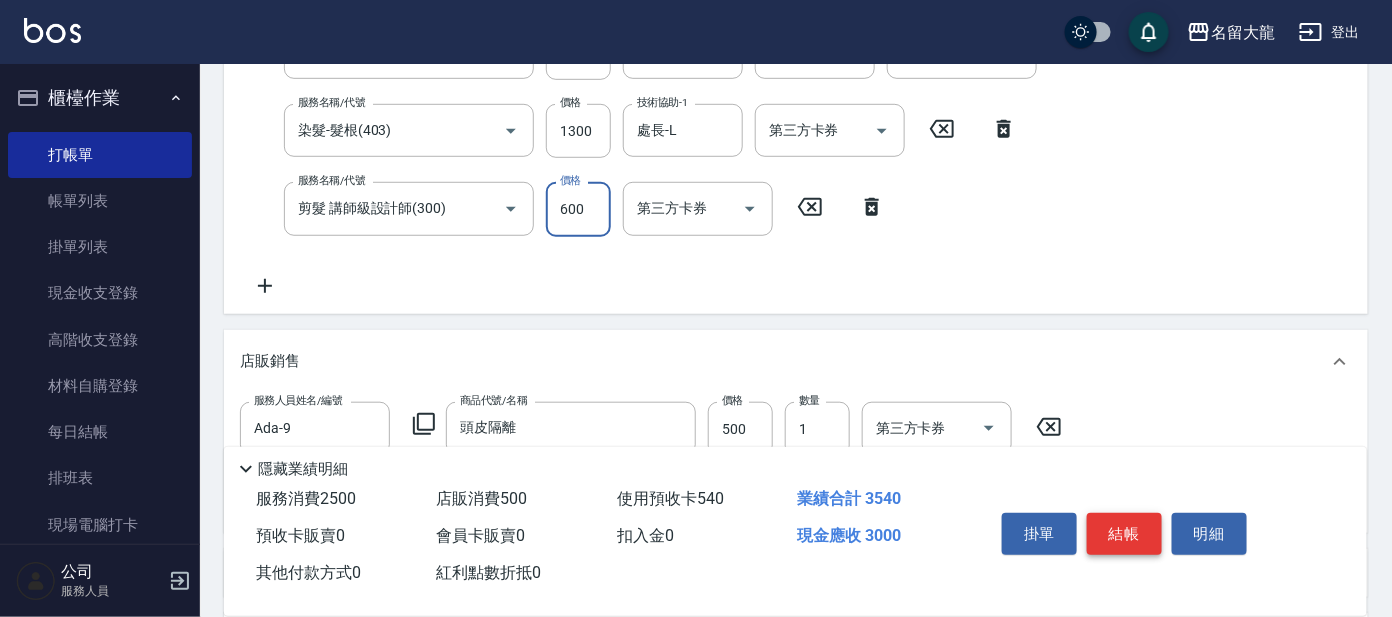click on "結帳" at bounding box center (1124, 534) 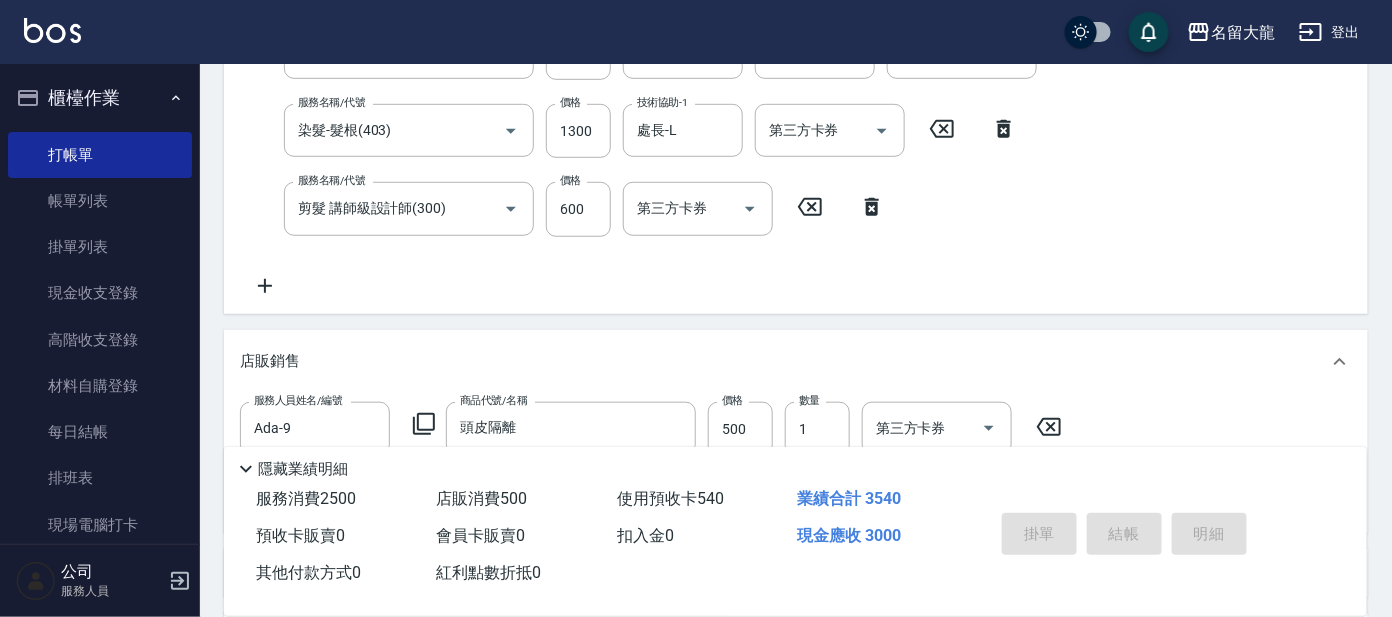 type on "[DATE] [TIME]" 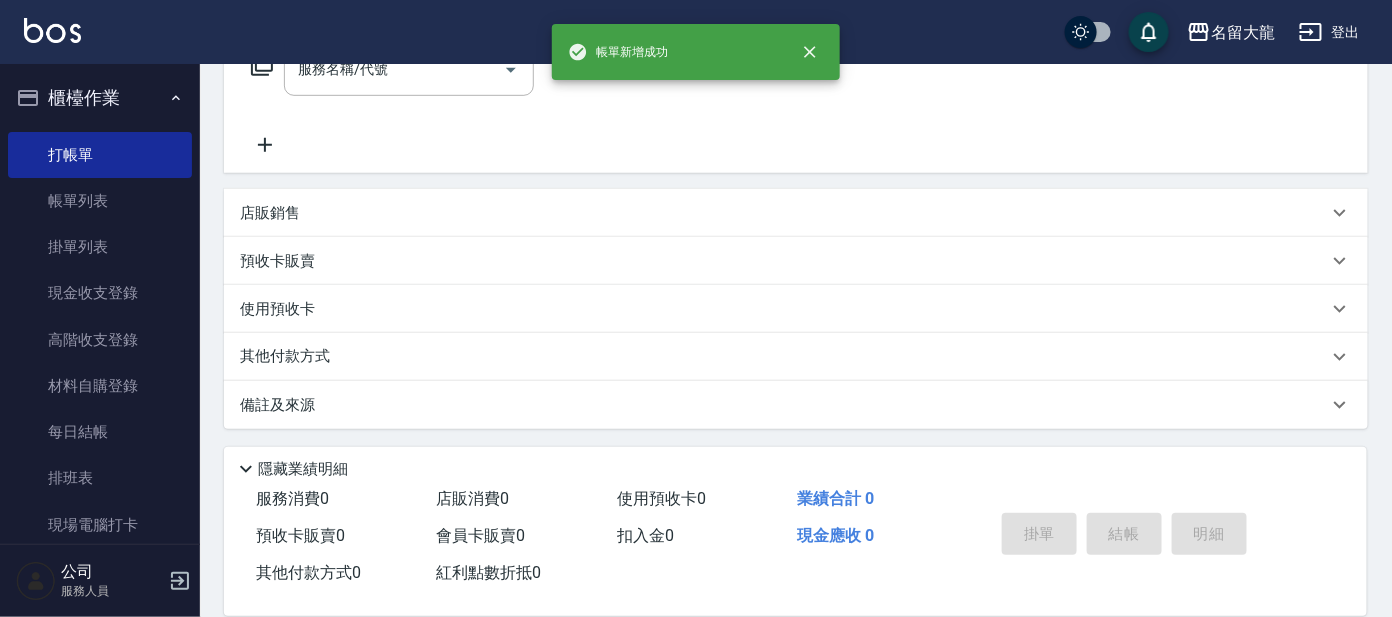 scroll, scrollTop: 0, scrollLeft: 0, axis: both 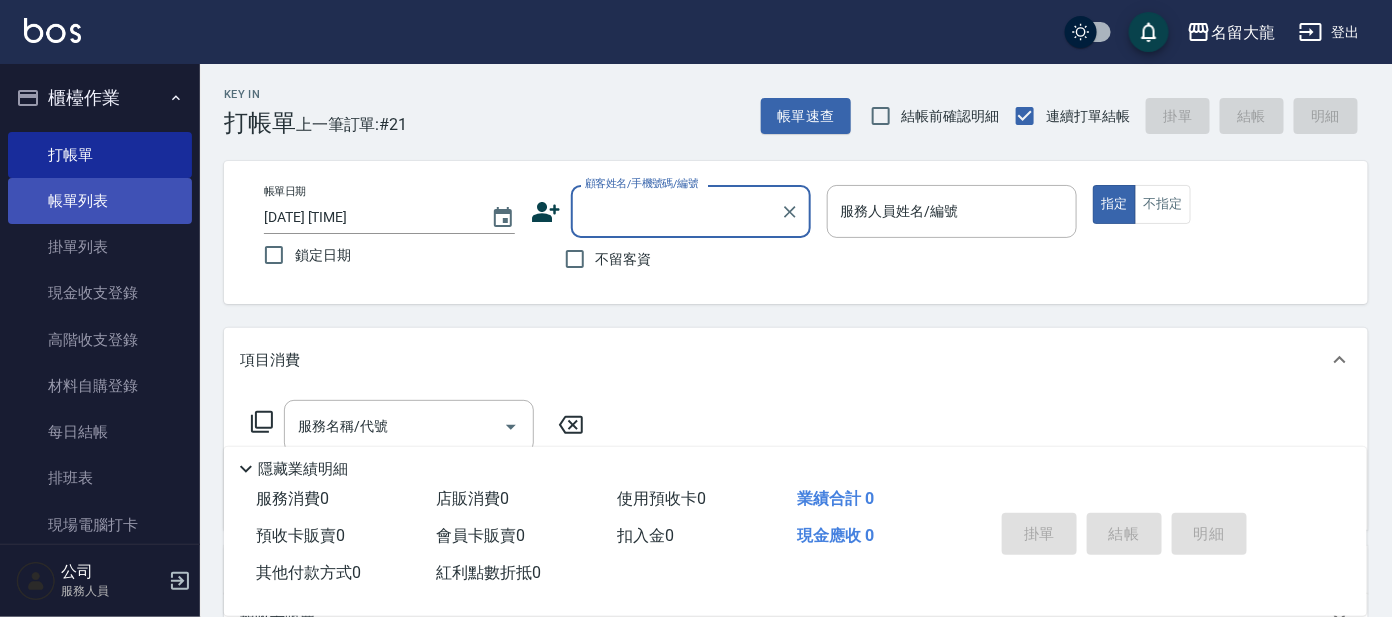 click on "帳單列表" at bounding box center (100, 201) 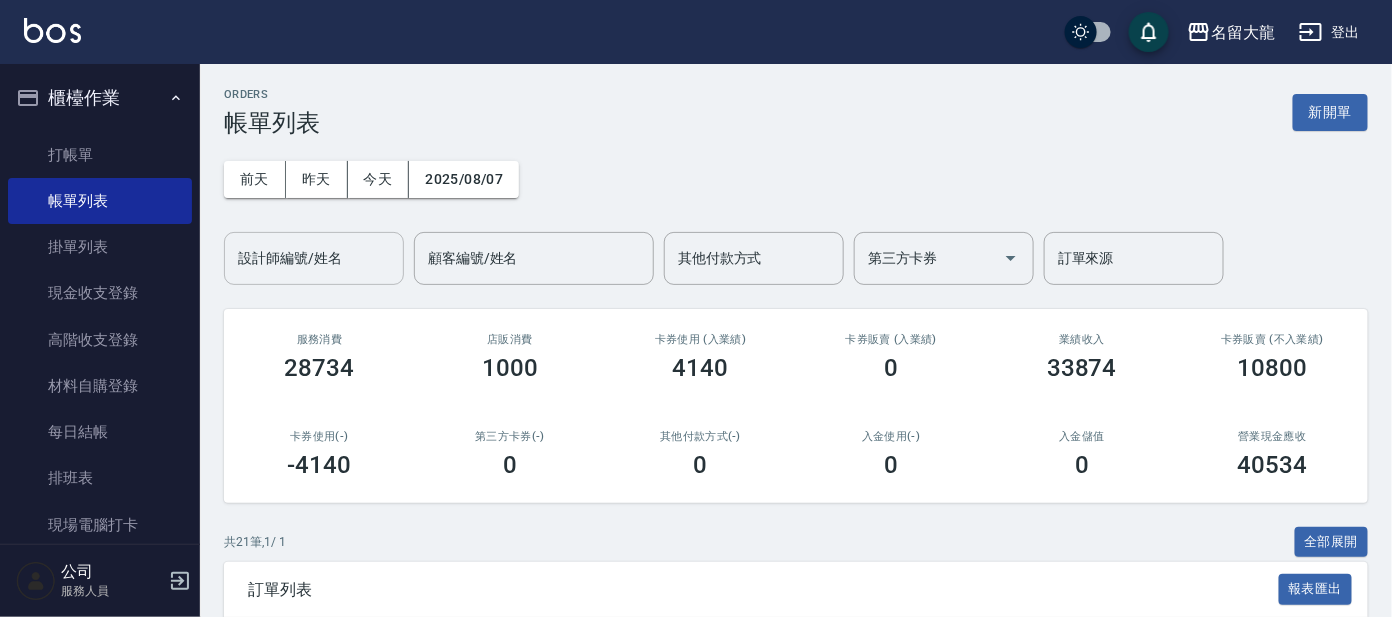click on "設計師編號/姓名" at bounding box center (314, 258) 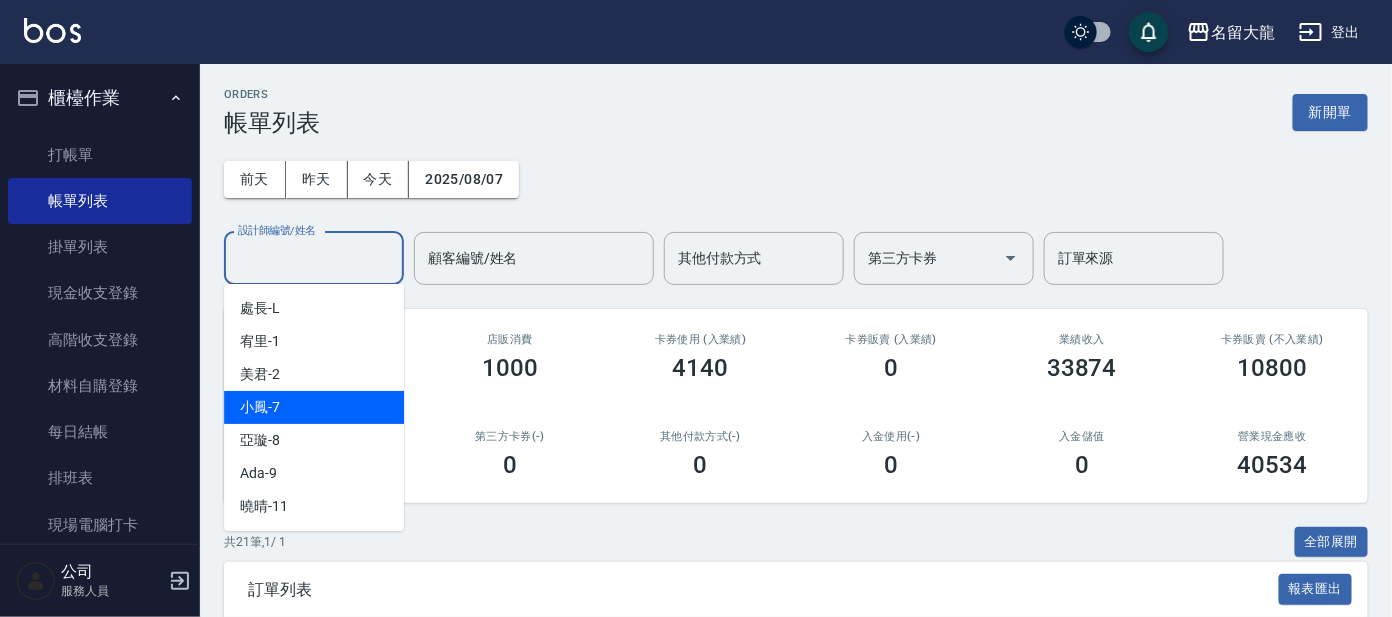 click on "小鳳 -7" at bounding box center [260, 407] 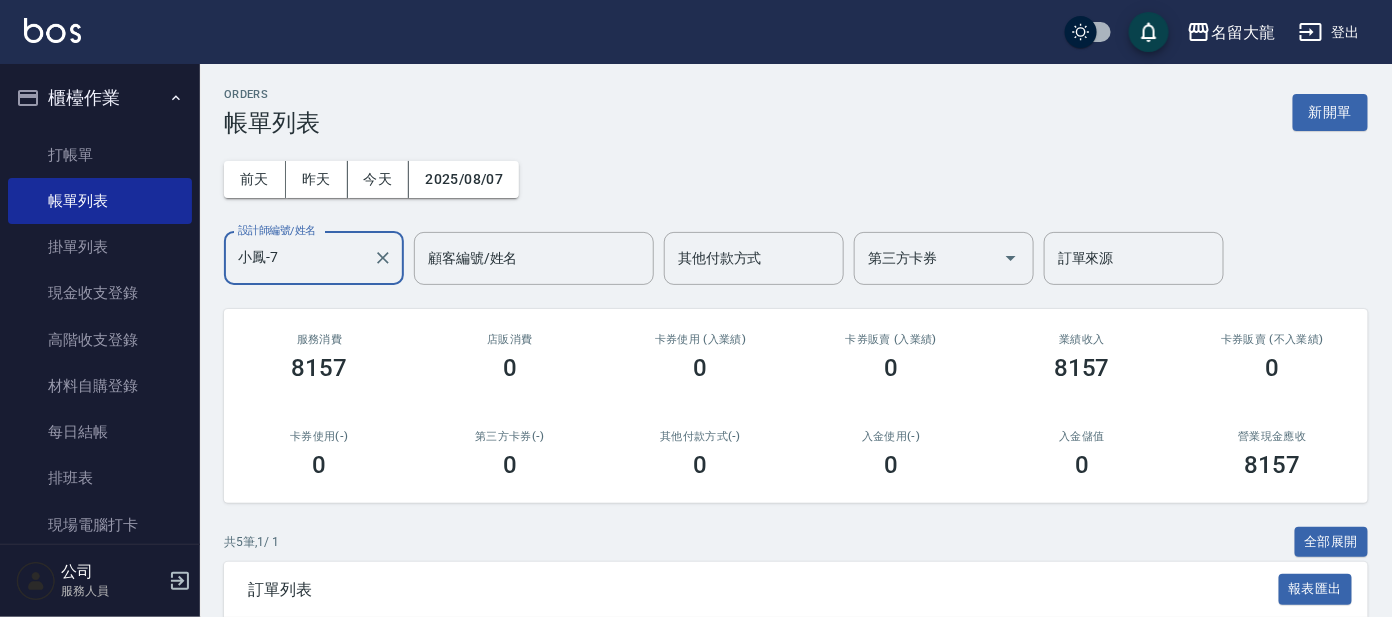 scroll, scrollTop: 383, scrollLeft: 0, axis: vertical 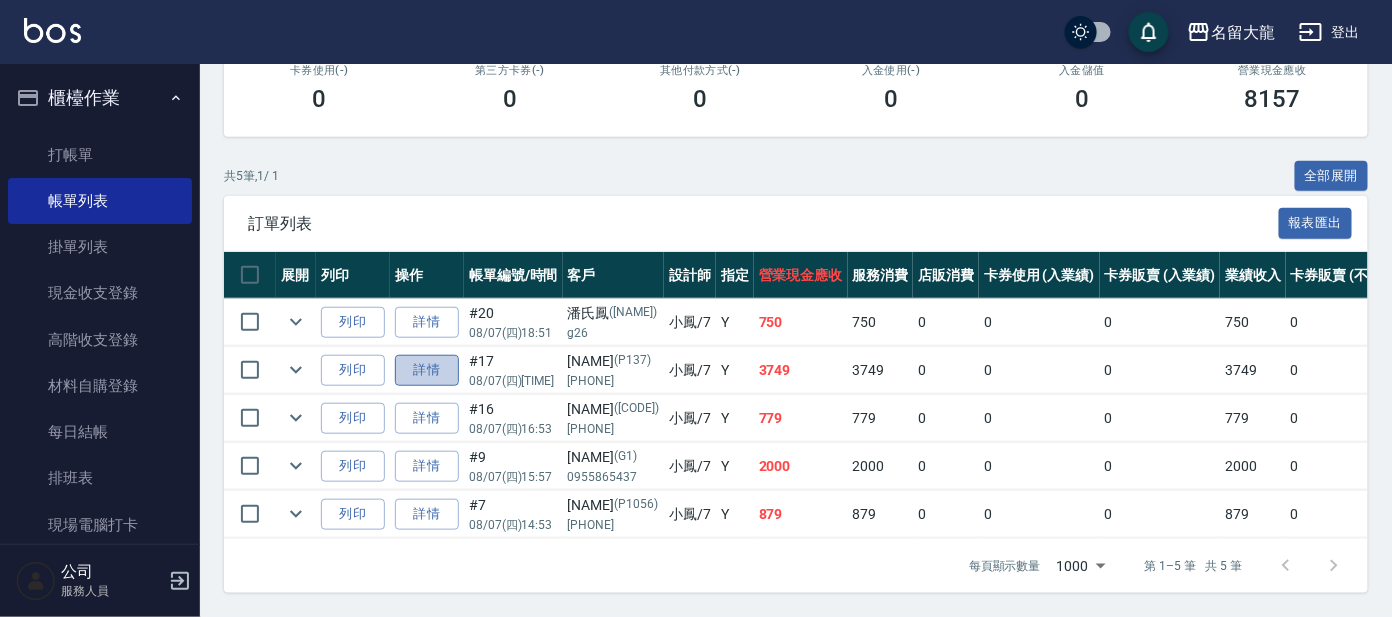 click on "詳情" at bounding box center [427, 370] 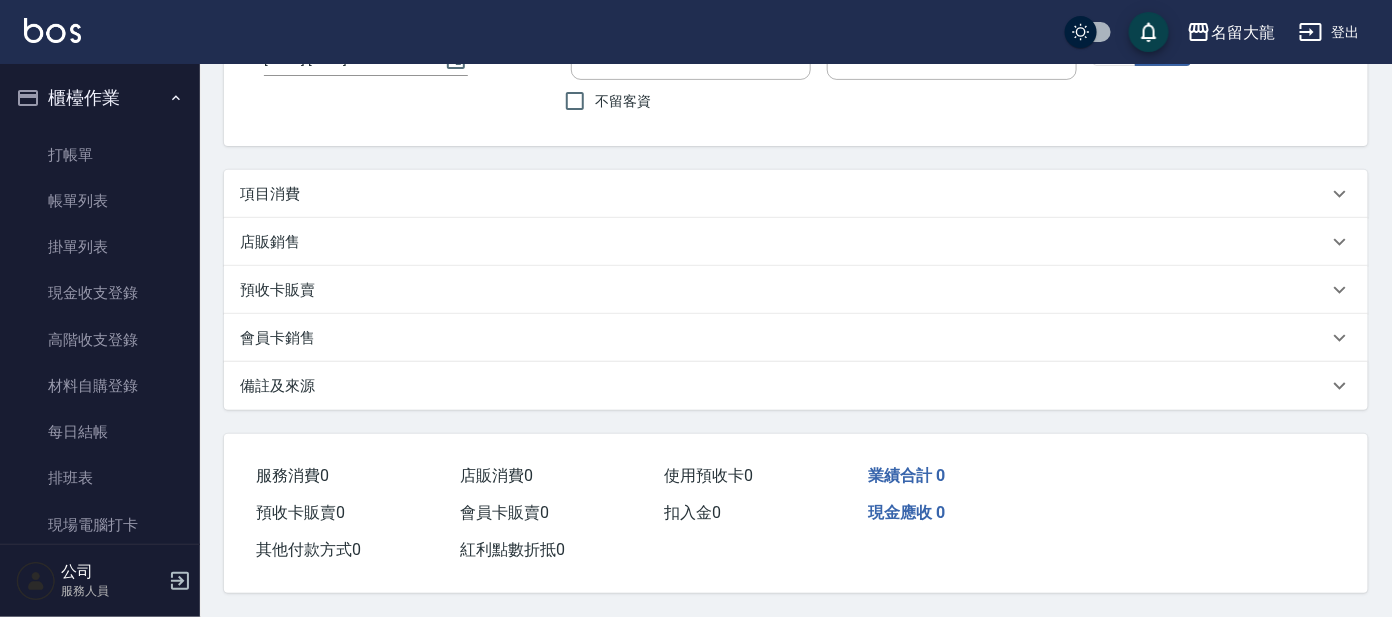 scroll, scrollTop: 0, scrollLeft: 0, axis: both 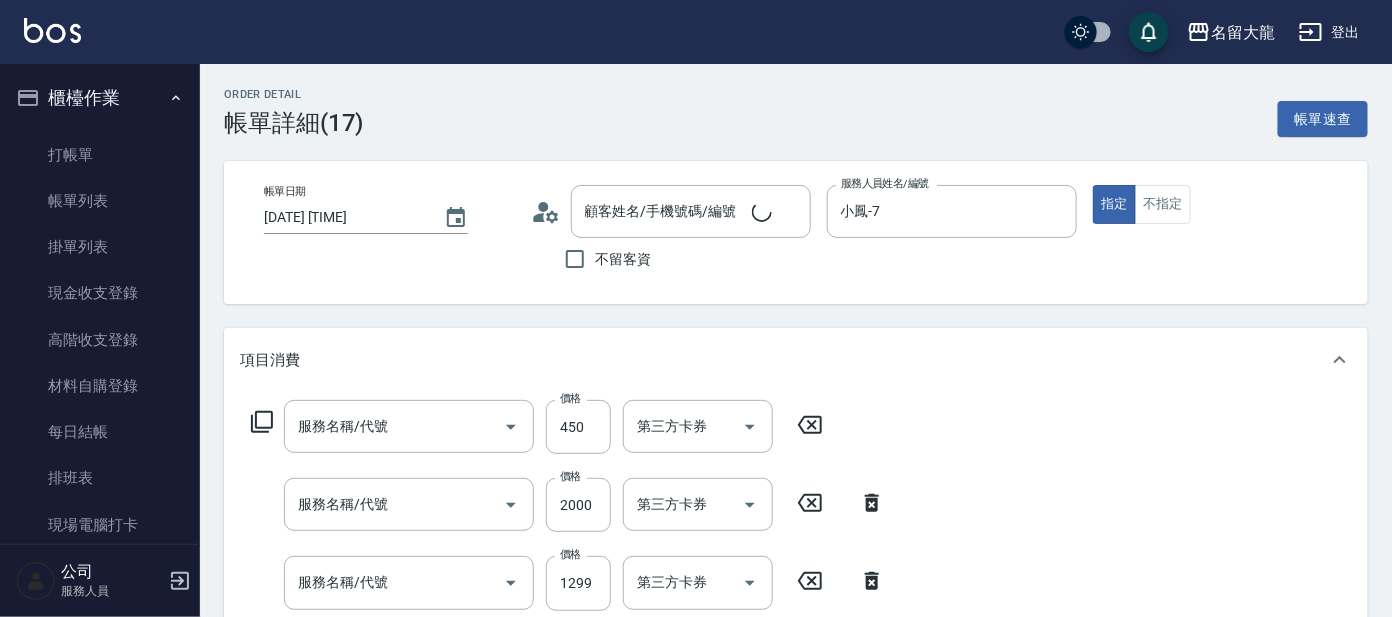 type on "[DATE] [TIME]" 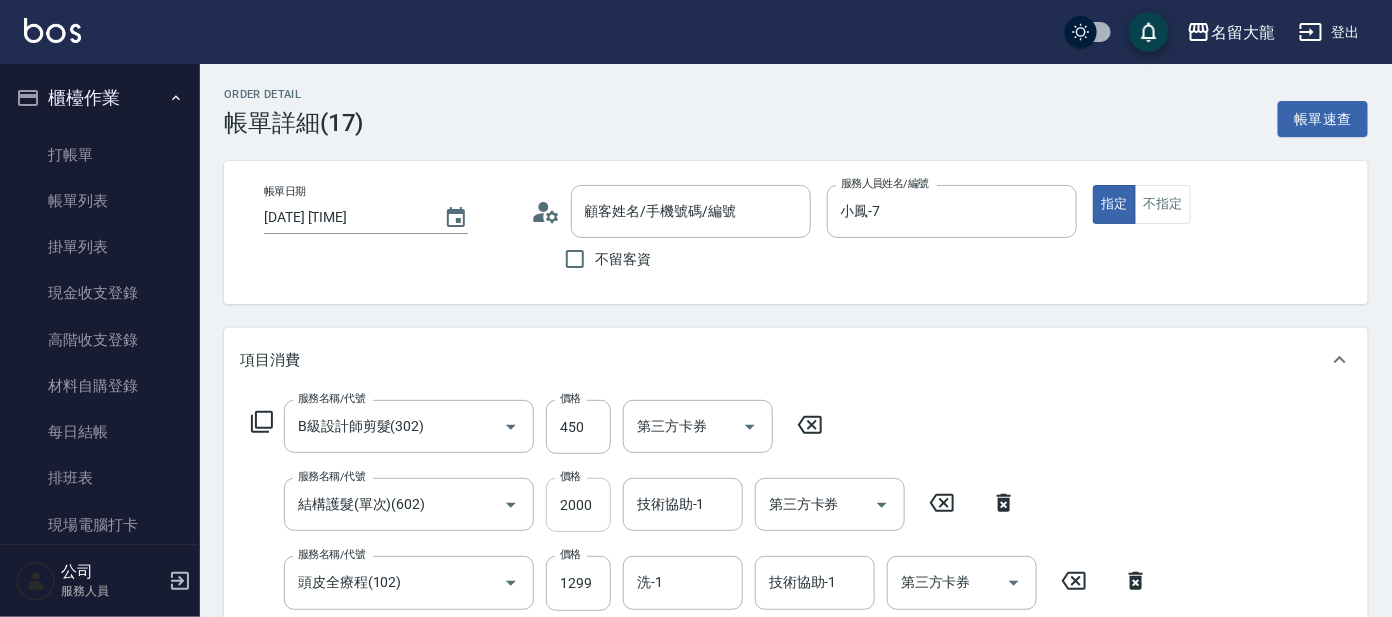 type on "B級設計師剪髮(302)" 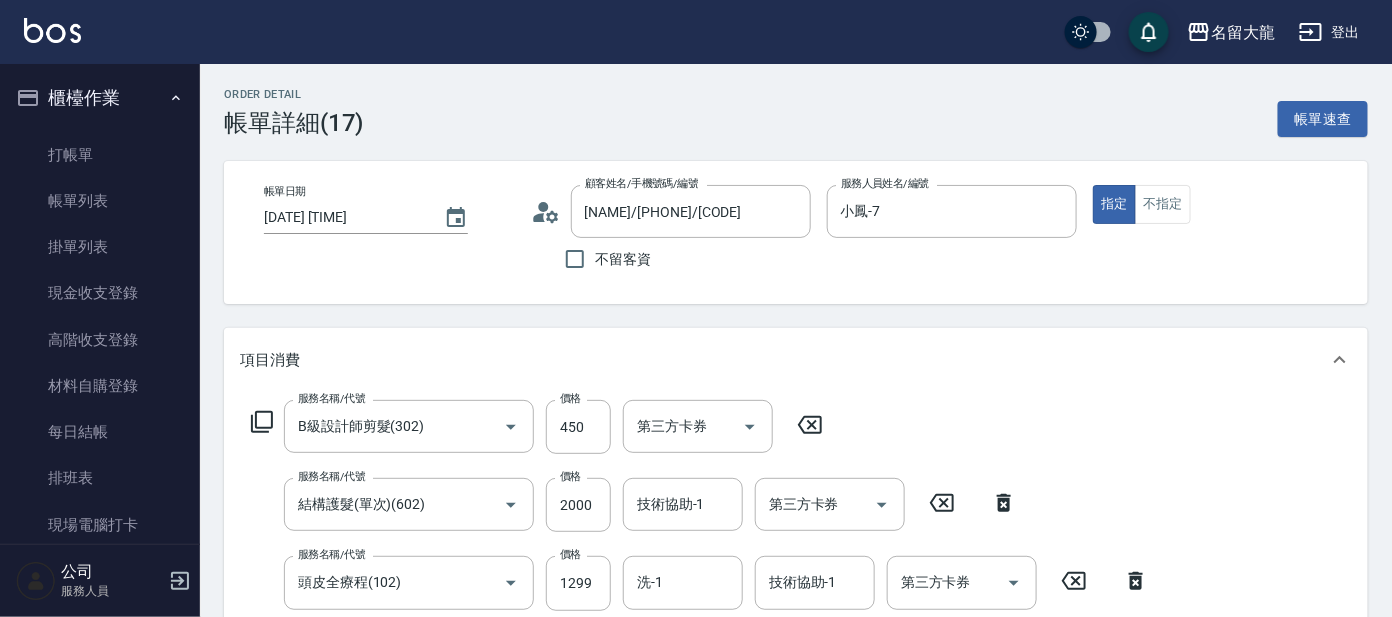 type on "[NAME]/[PHONE]/[CODE]" 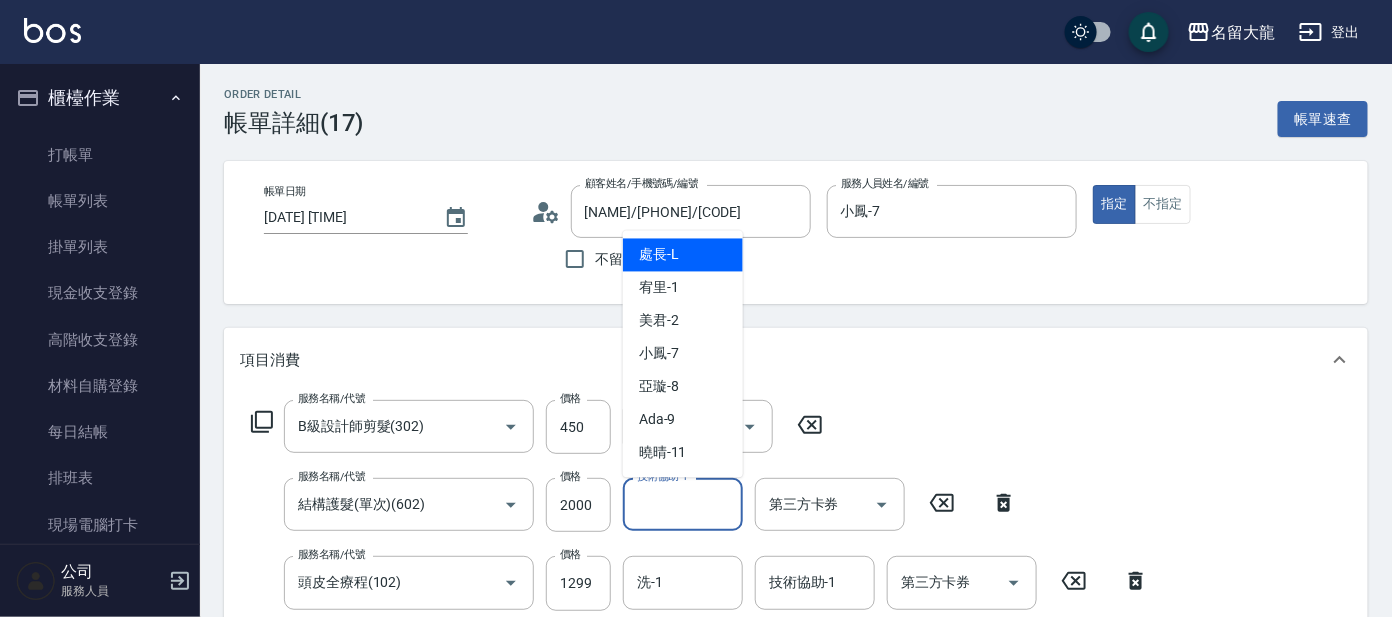 click on "技術協助-1" at bounding box center [683, 504] 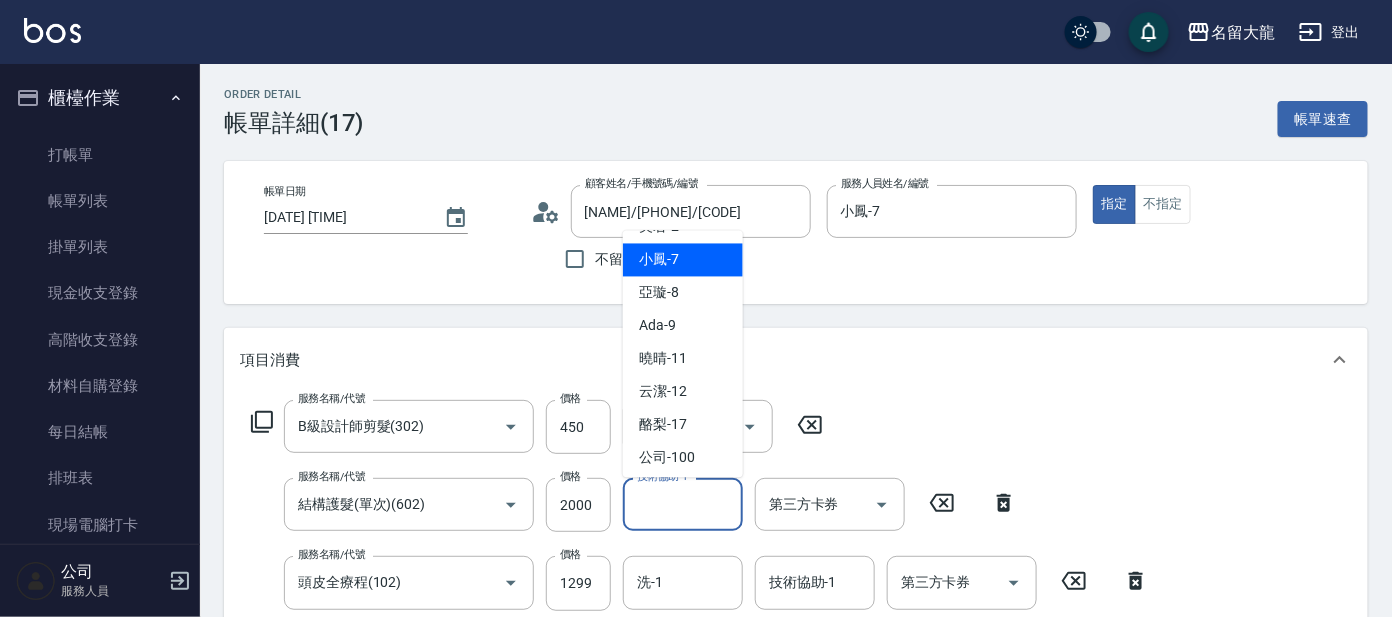 scroll, scrollTop: 99, scrollLeft: 0, axis: vertical 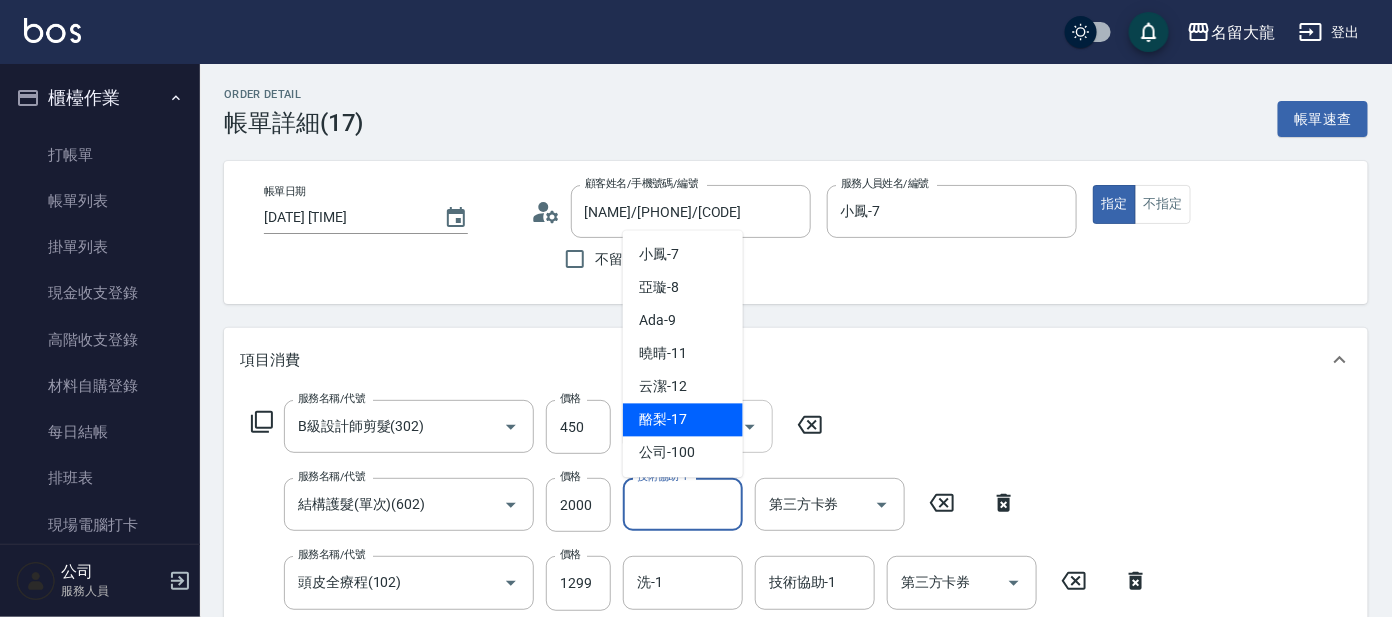 drag, startPoint x: 647, startPoint y: 415, endPoint x: 661, endPoint y: 428, distance: 19.104973 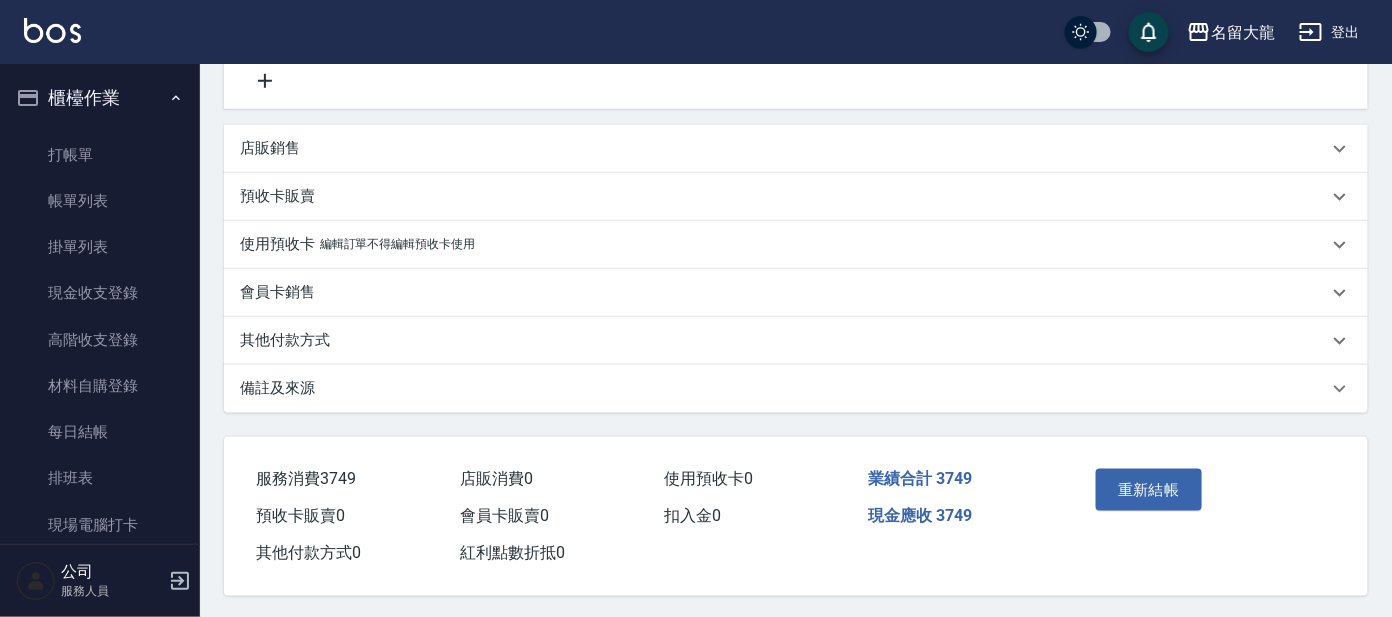 scroll, scrollTop: 574, scrollLeft: 0, axis: vertical 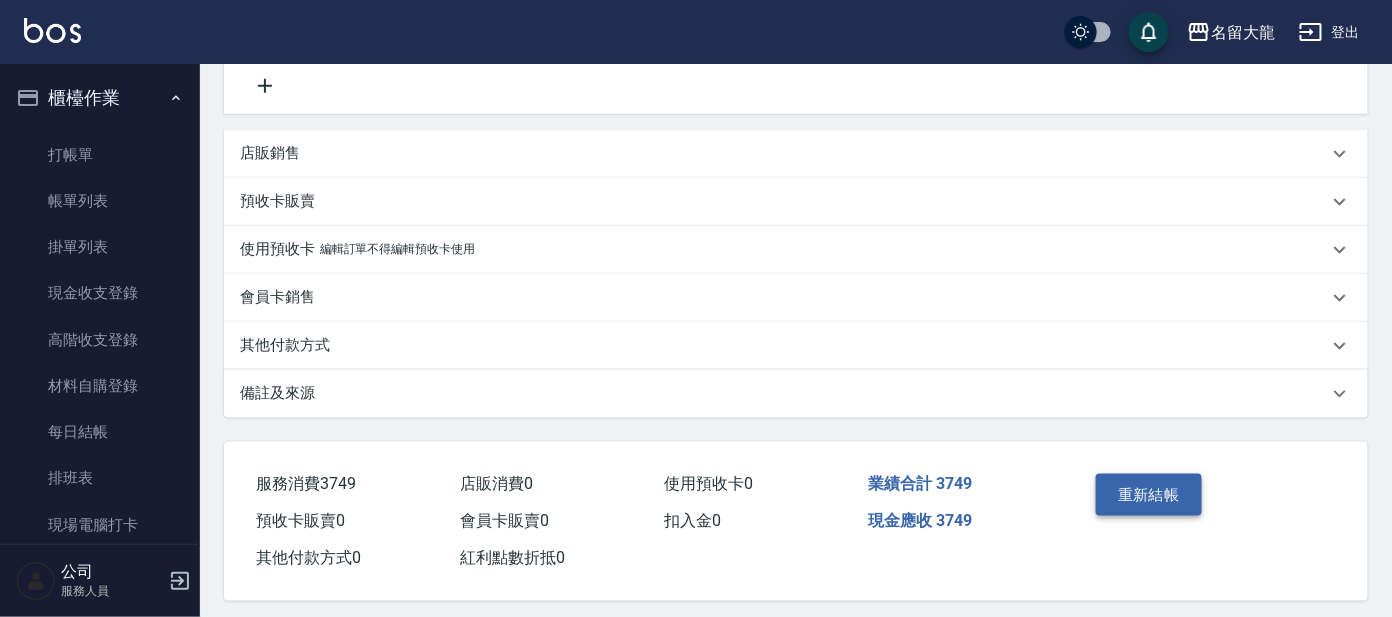 click on "重新結帳" at bounding box center [1149, 495] 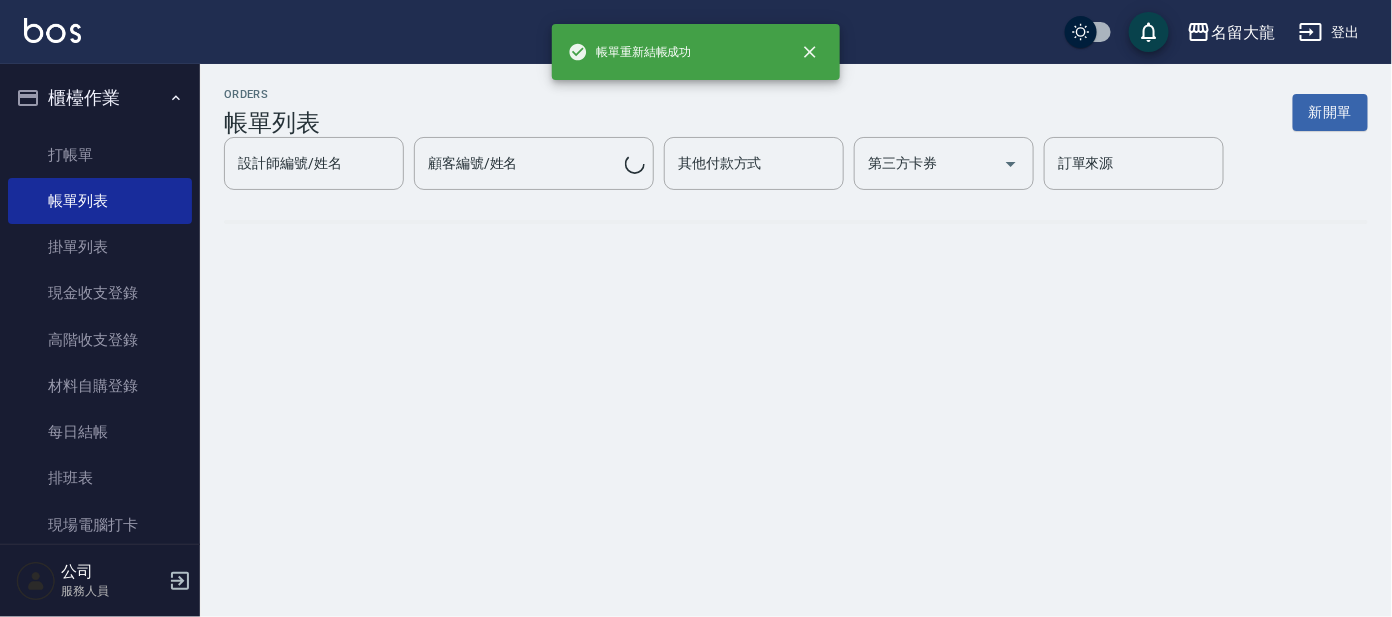 scroll, scrollTop: 0, scrollLeft: 0, axis: both 